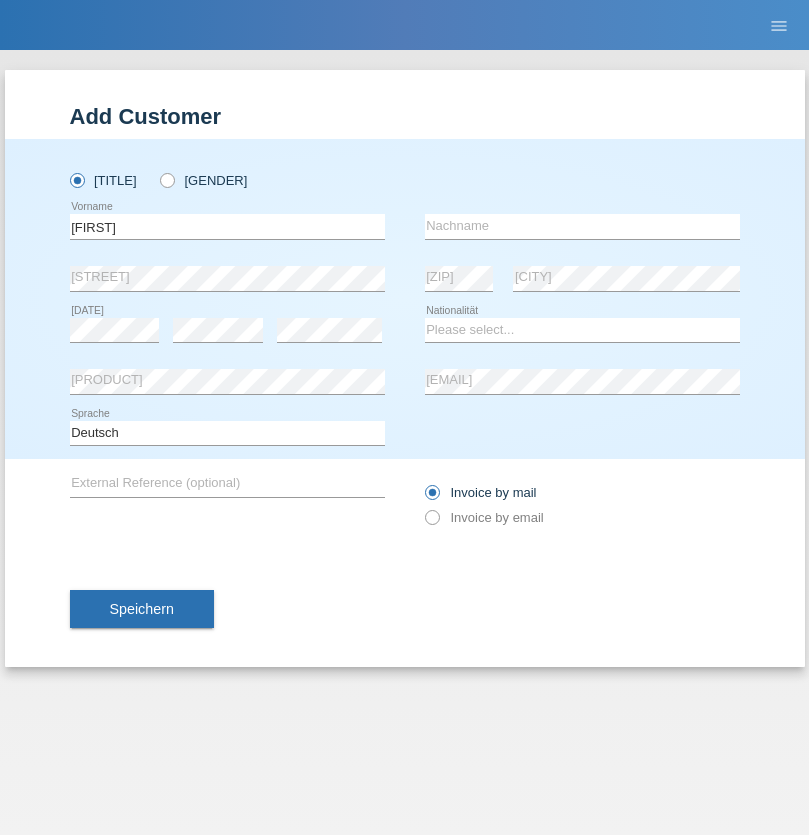 scroll, scrollTop: 0, scrollLeft: 0, axis: both 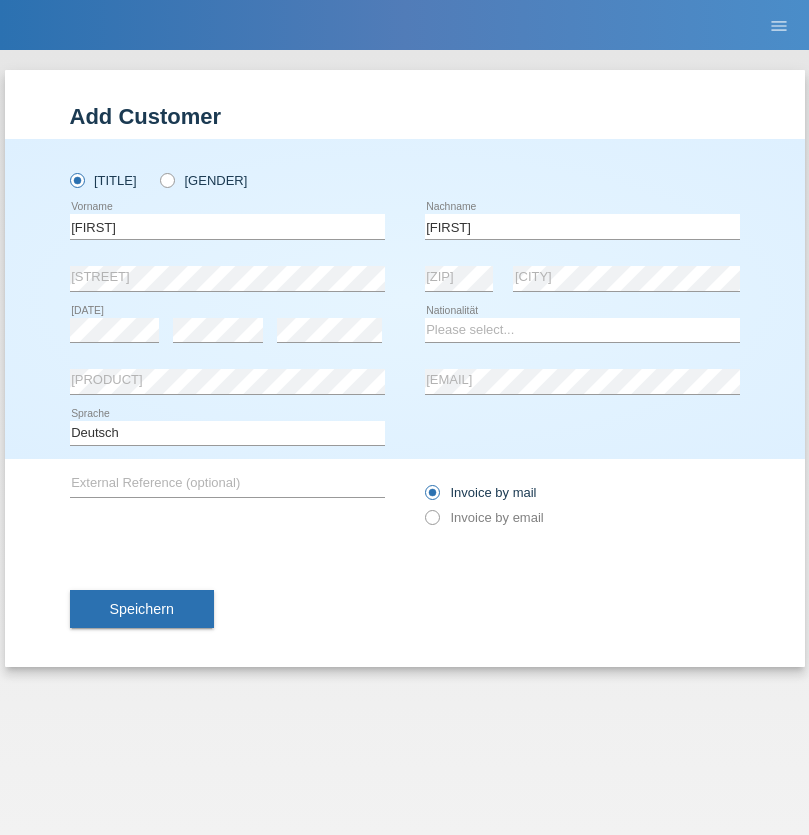 type on "Muja" 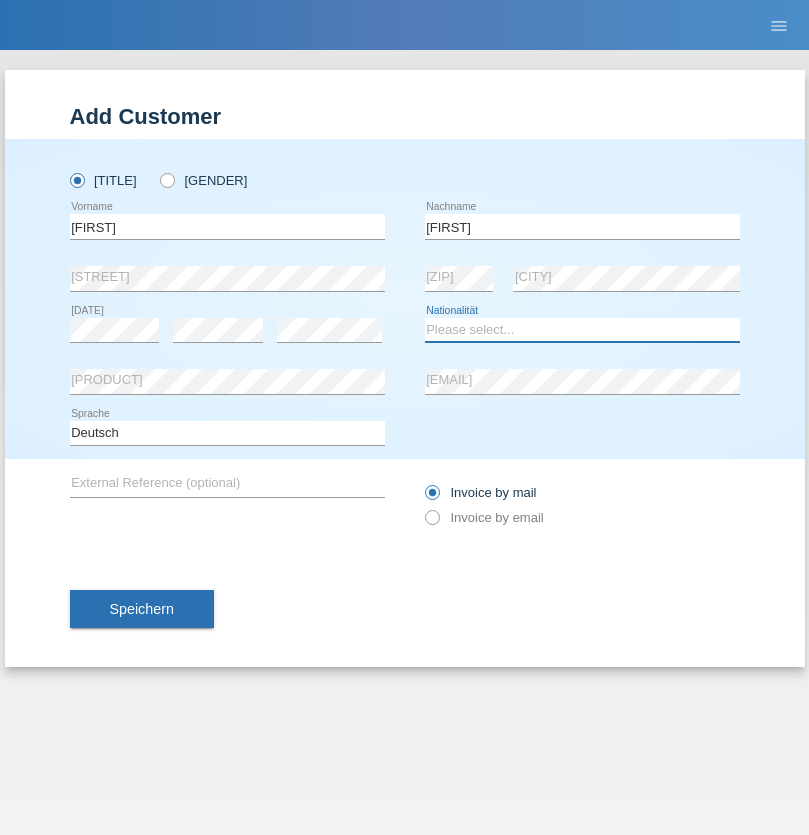 select on "XK" 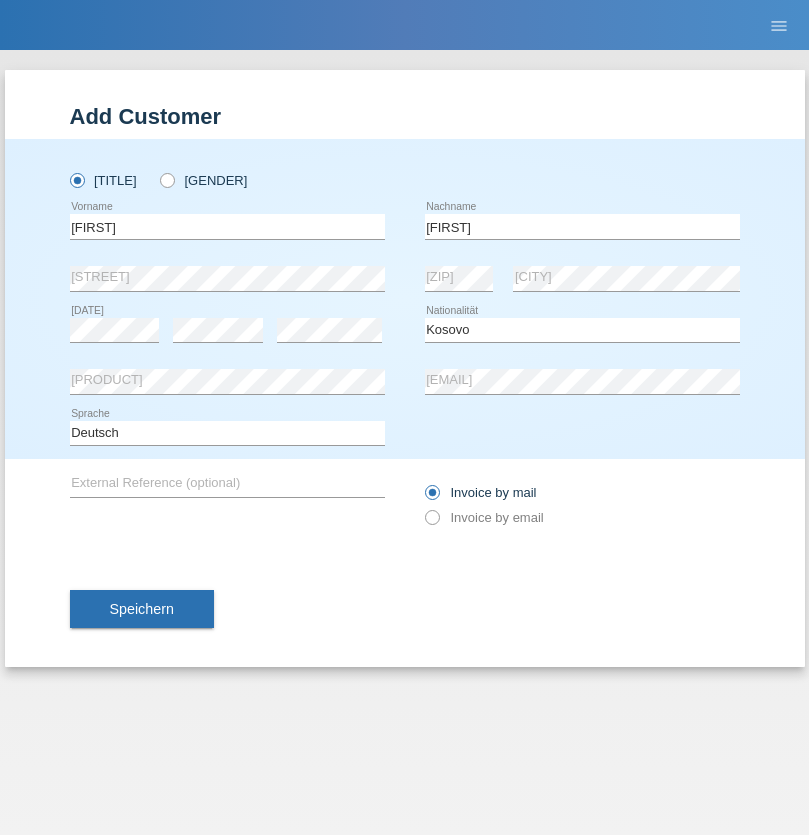 select on "C" 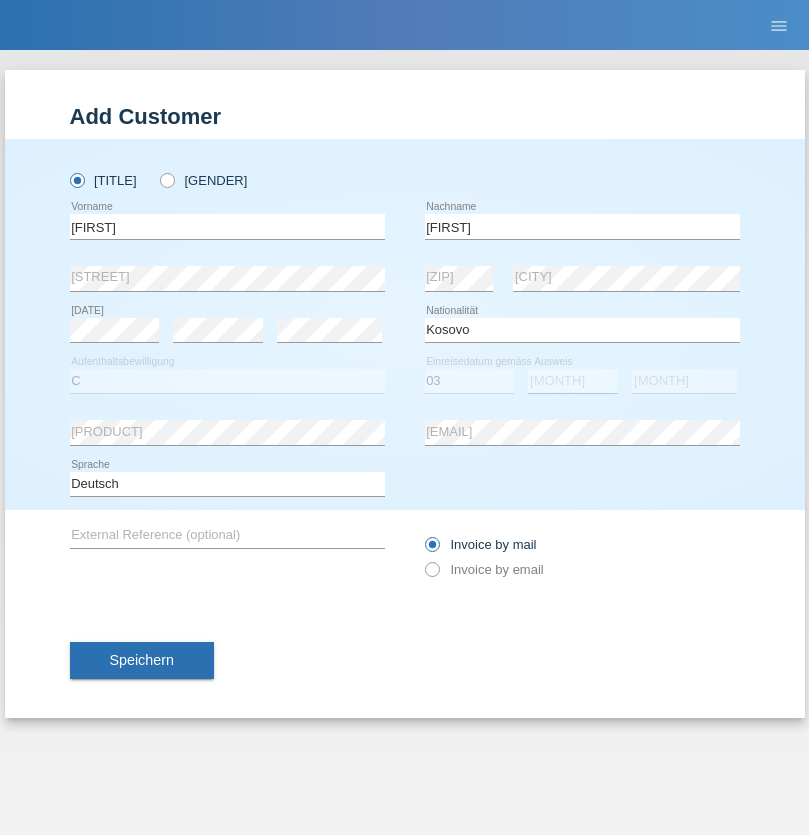 select on "07" 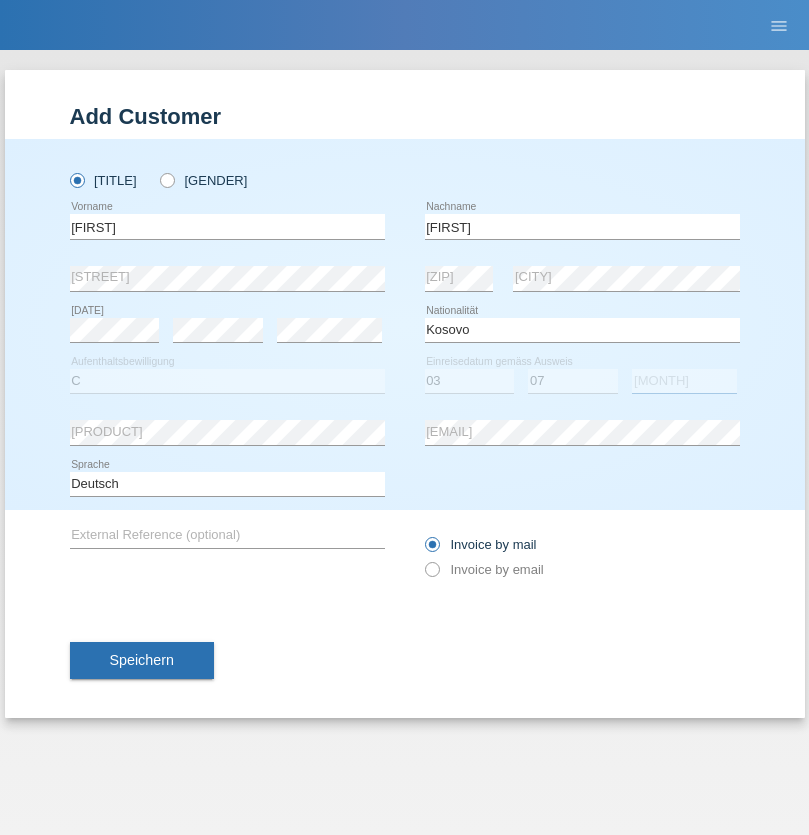 select on "2021" 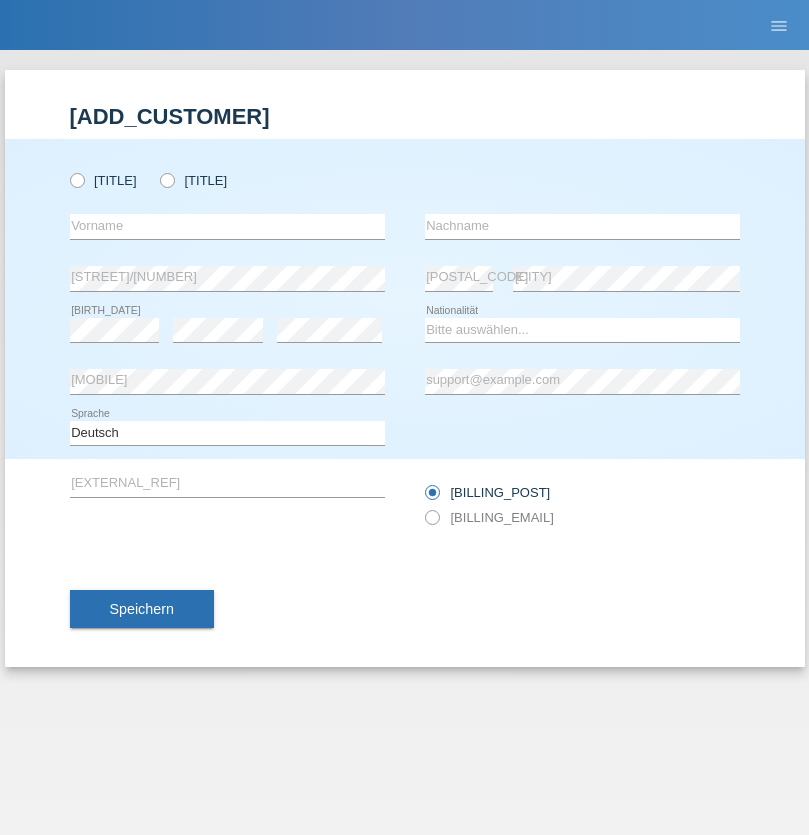 scroll, scrollTop: 0, scrollLeft: 0, axis: both 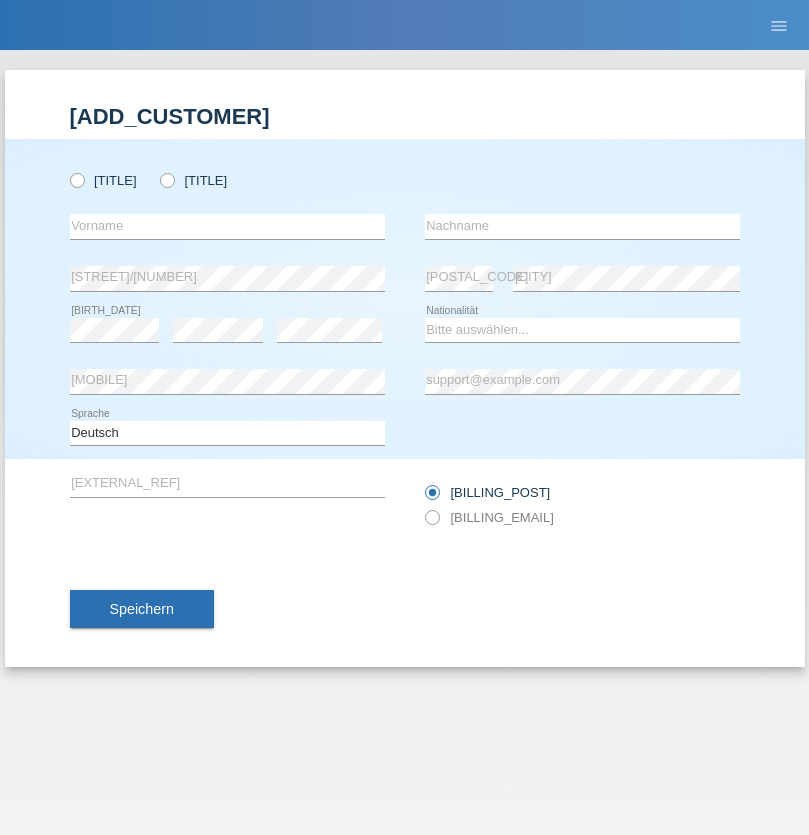 radio on "true" 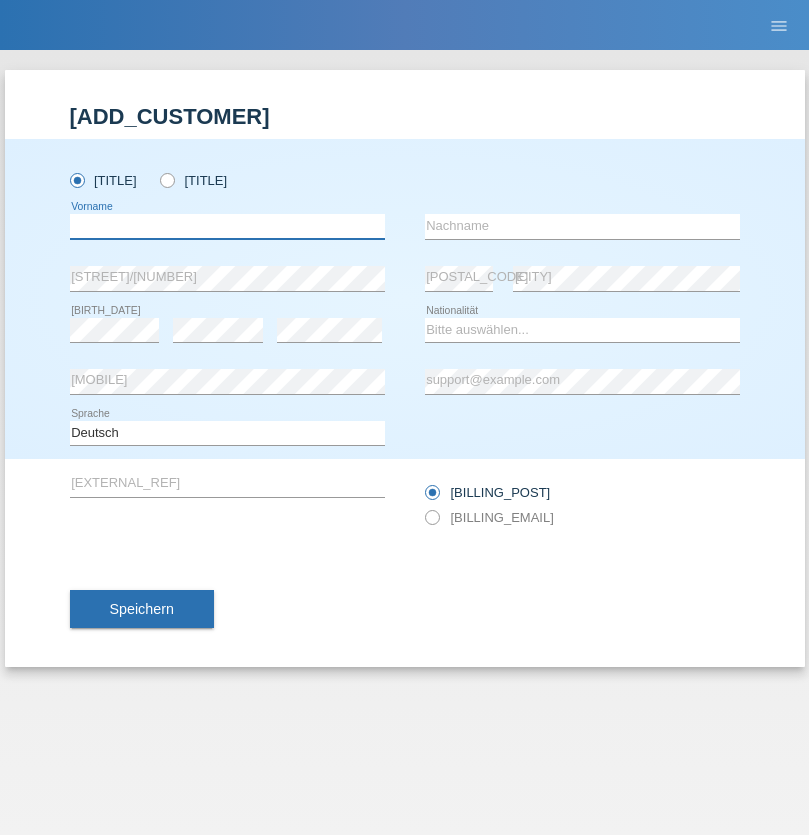 click at bounding box center (227, 226) 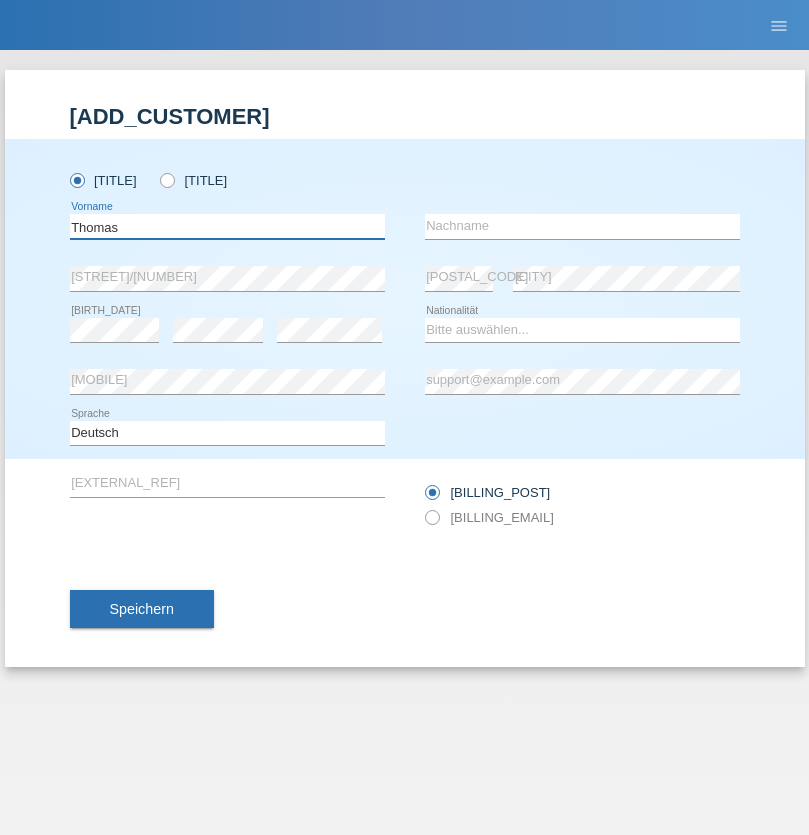 type on "Thomas" 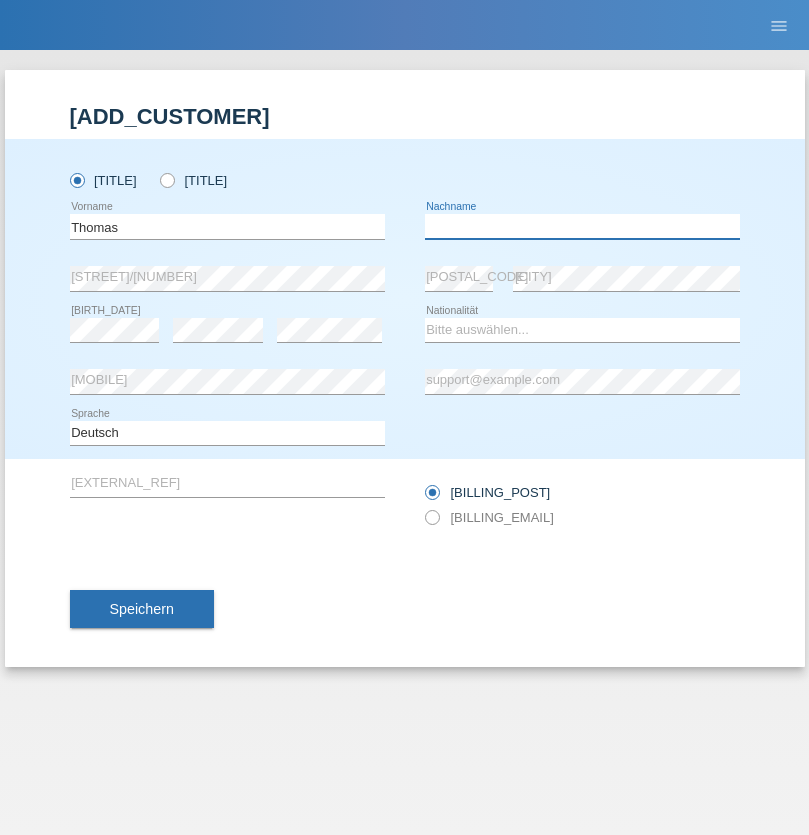 click at bounding box center [582, 226] 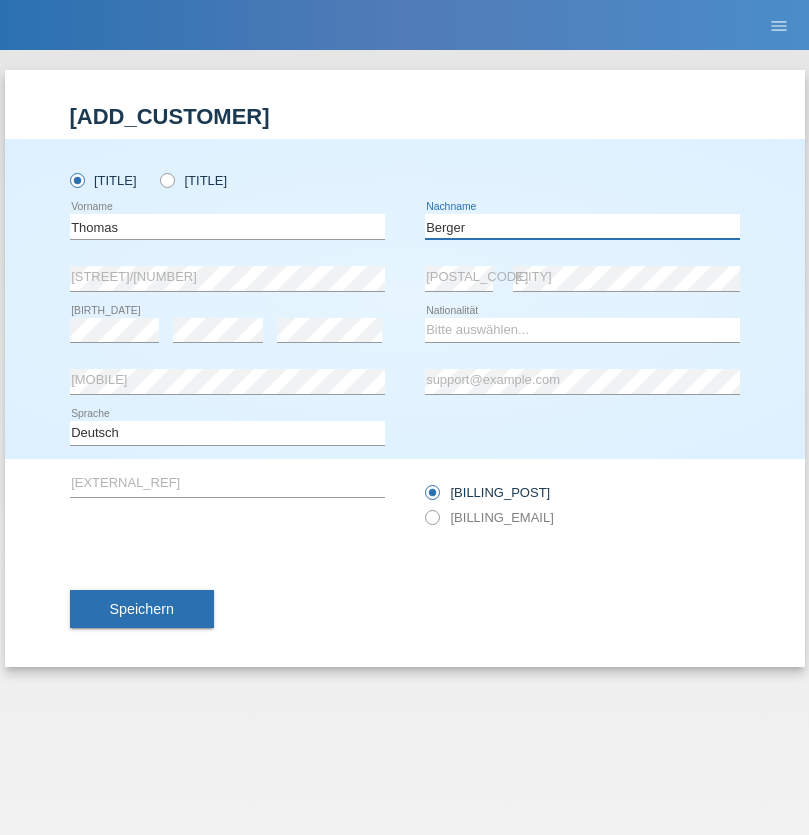 type on "Berger" 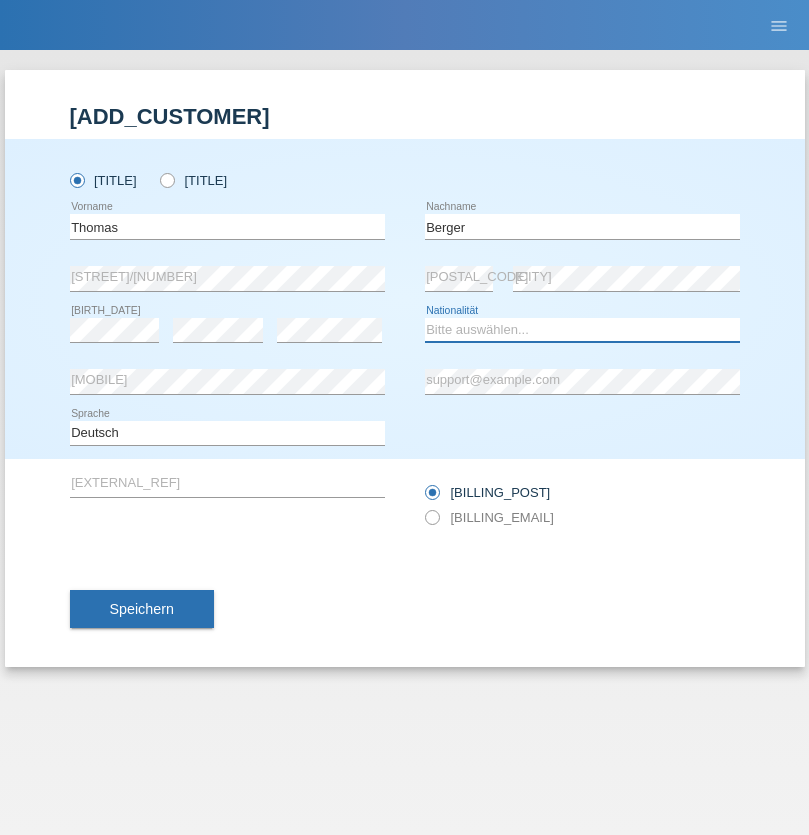 select on "CH" 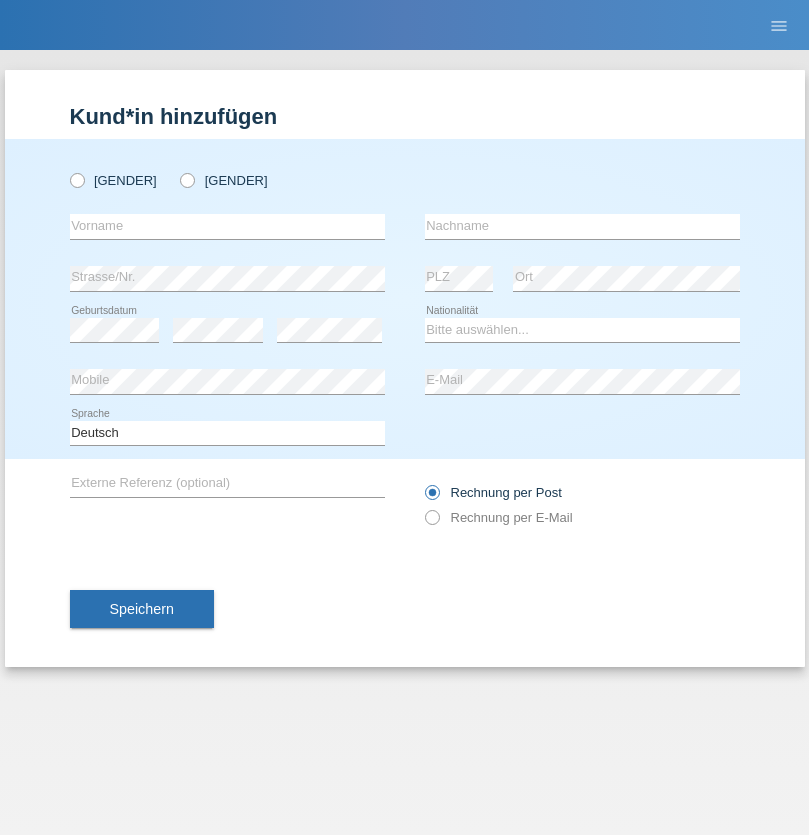 scroll, scrollTop: 0, scrollLeft: 0, axis: both 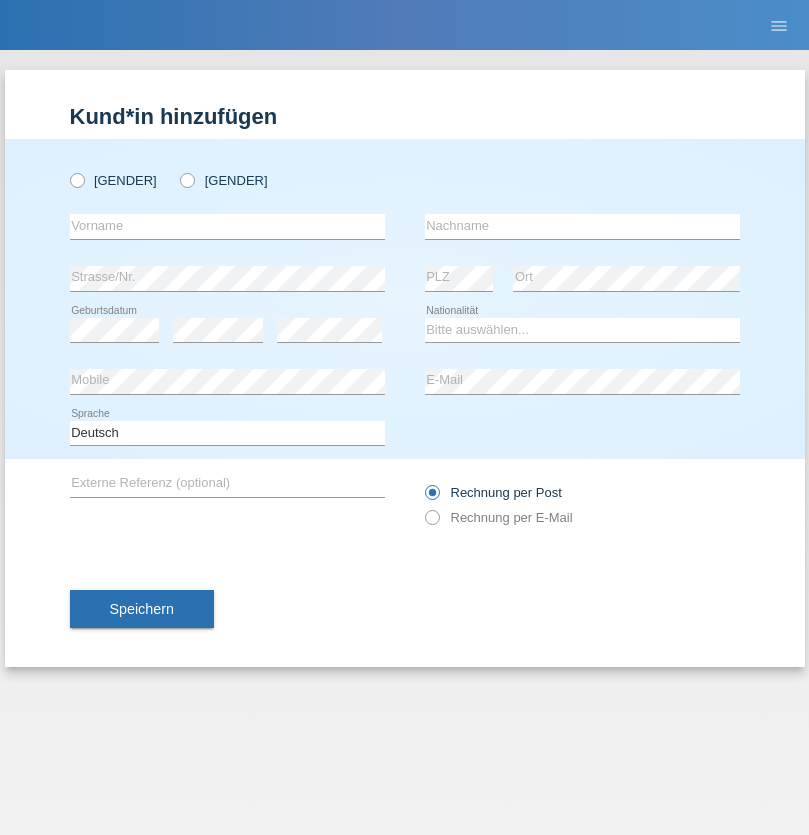 radio on "true" 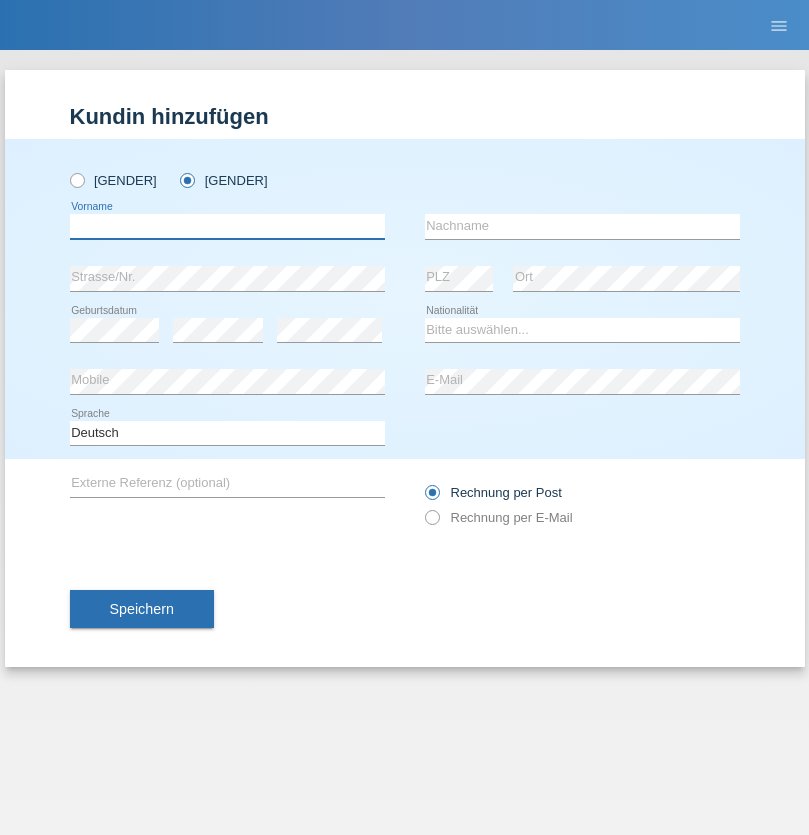 click at bounding box center (227, 226) 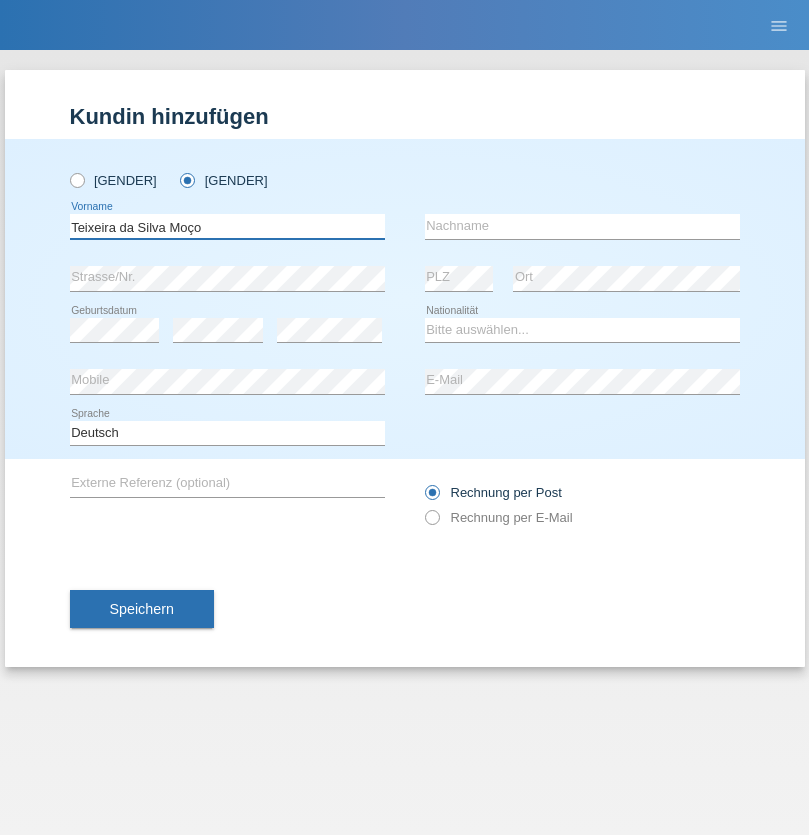 type on "Teixeira da Silva Moço" 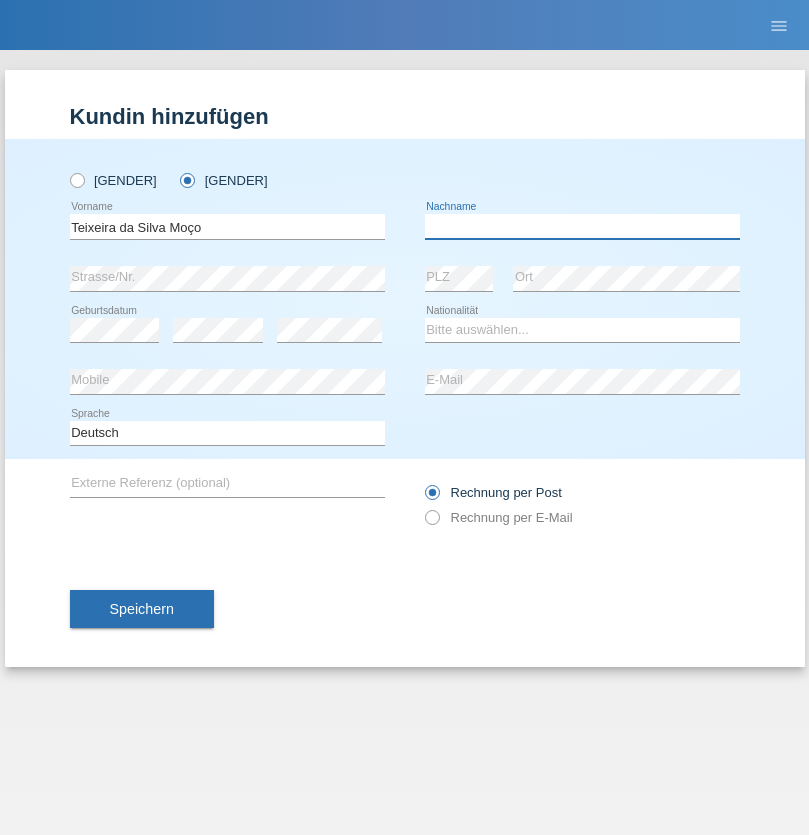 click at bounding box center (582, 226) 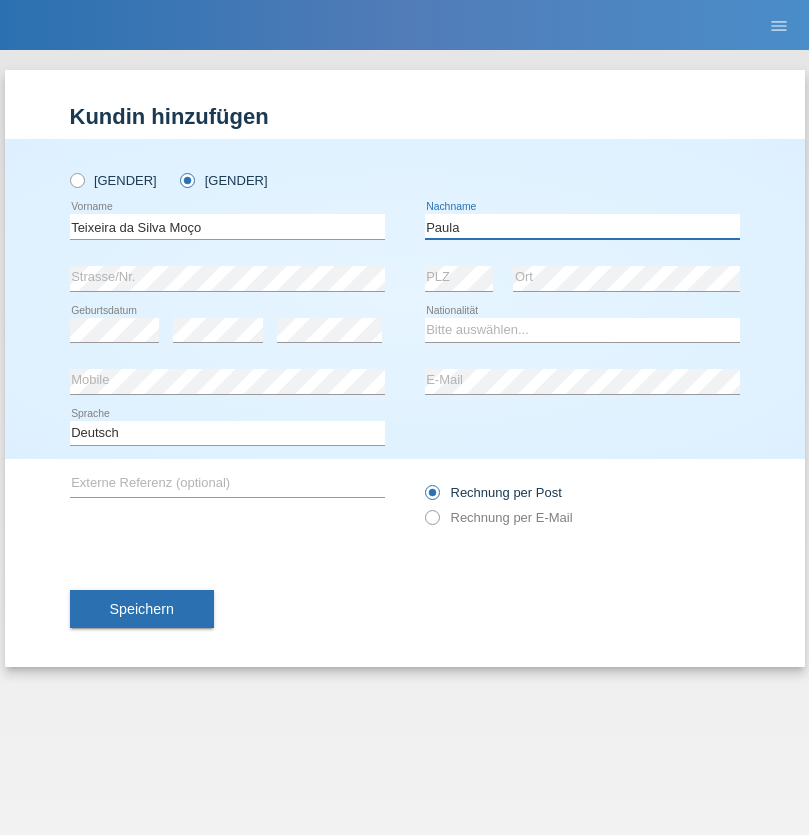 type on "Paula" 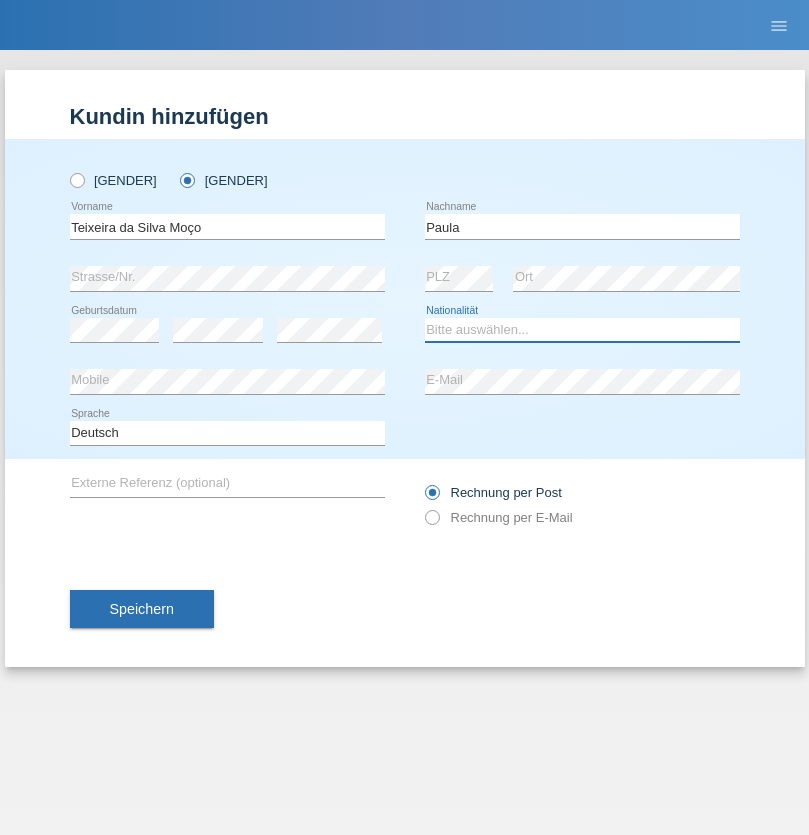 select on "PT" 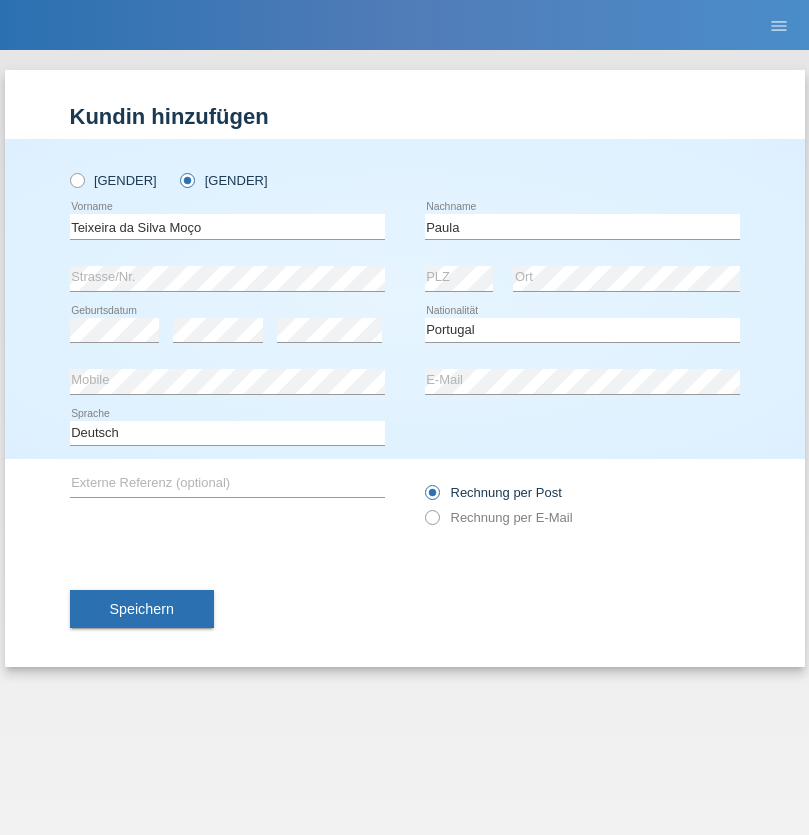 select on "C" 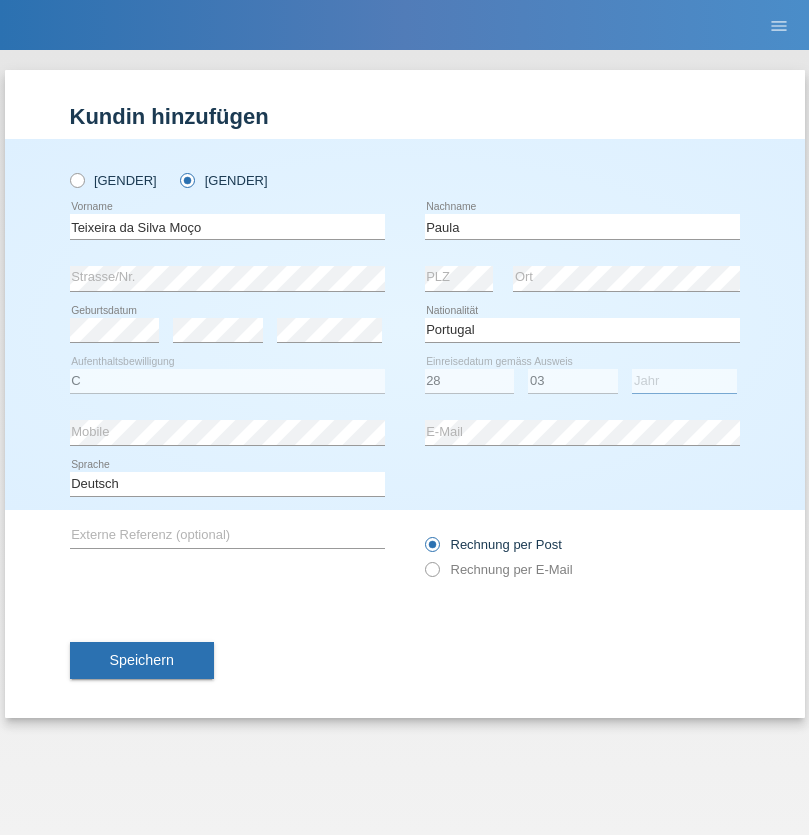 select on "2005" 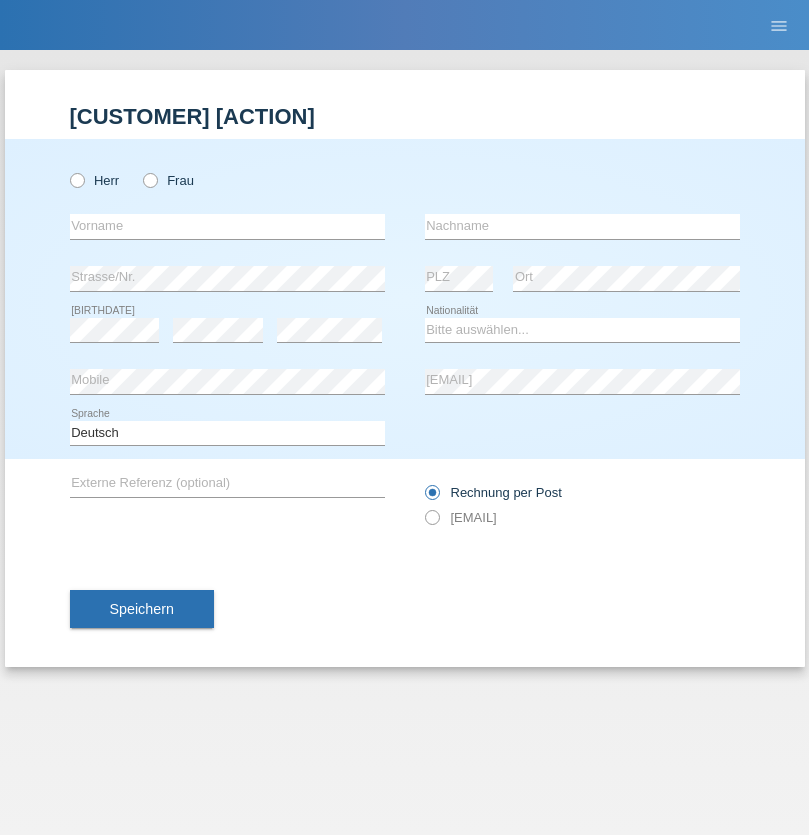 scroll, scrollTop: 0, scrollLeft: 0, axis: both 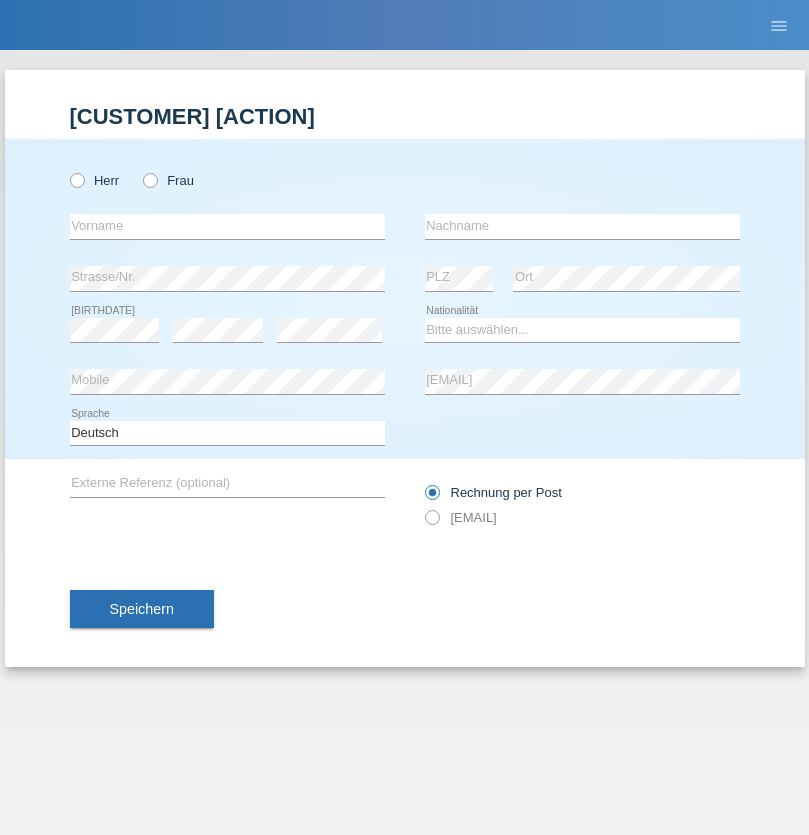 radio on "true" 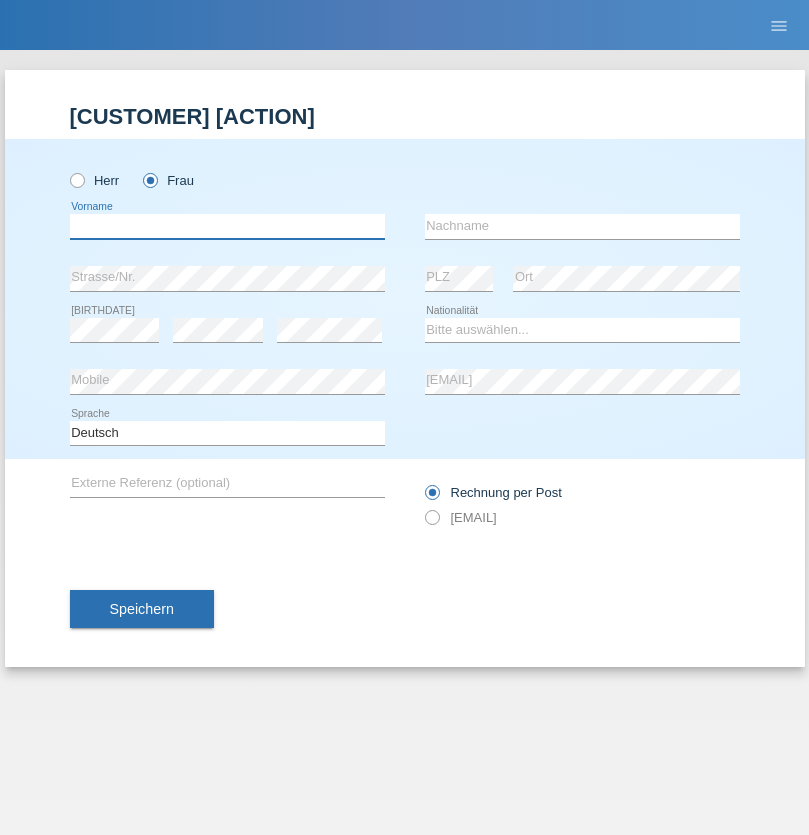 click at bounding box center [227, 226] 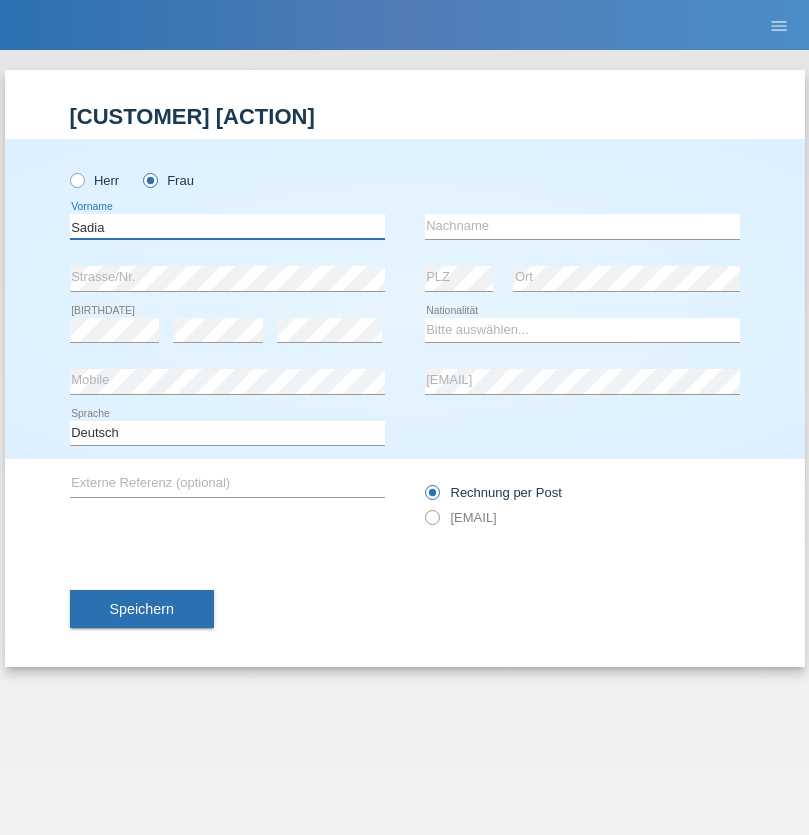 type on "Sadia" 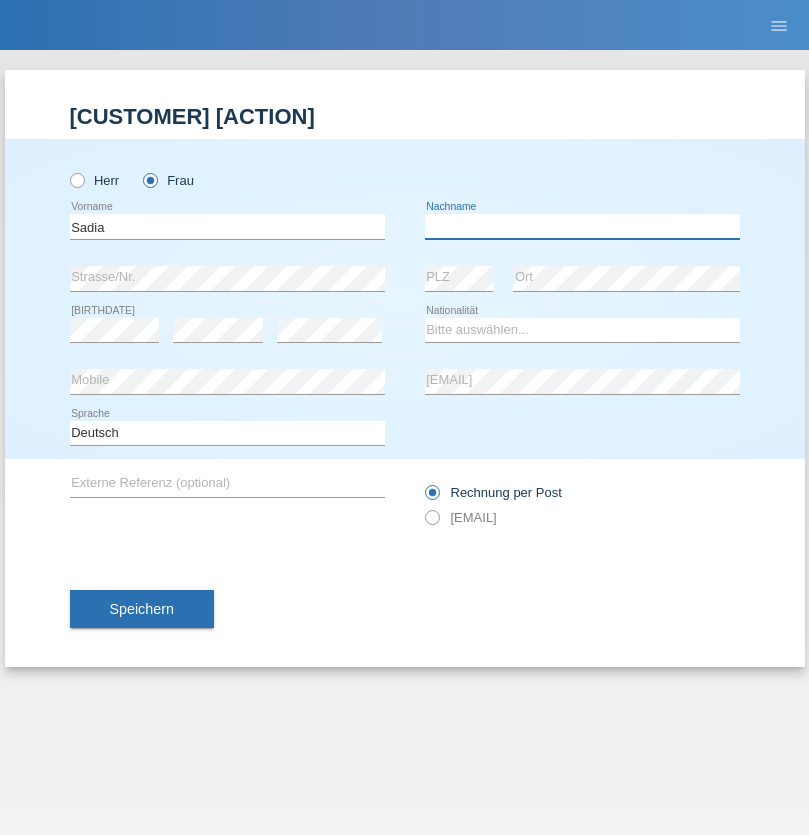 click at bounding box center (582, 226) 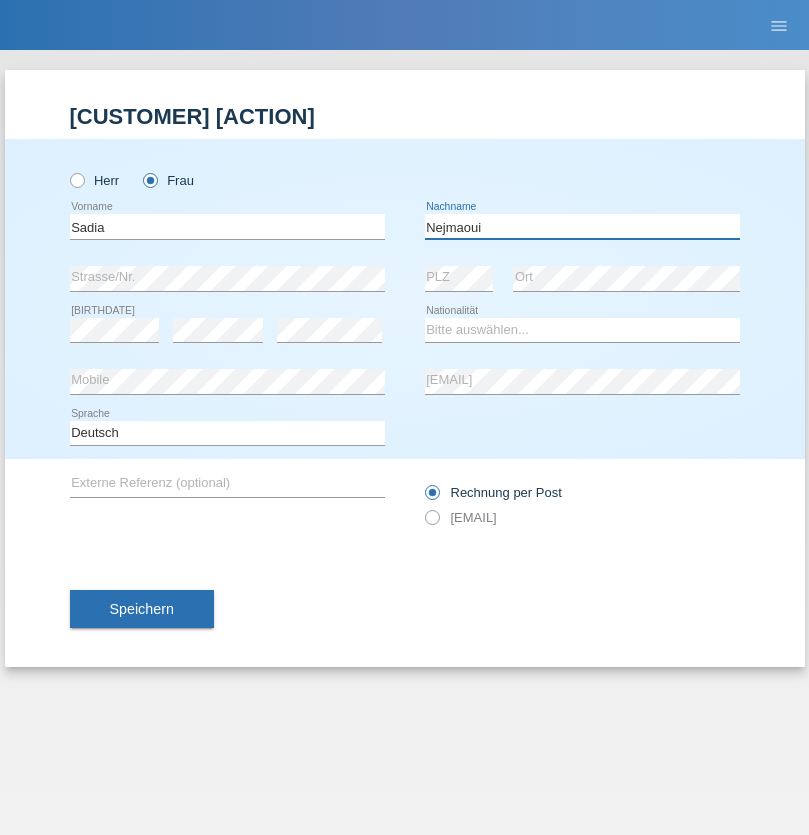 type on "Nejmaoui" 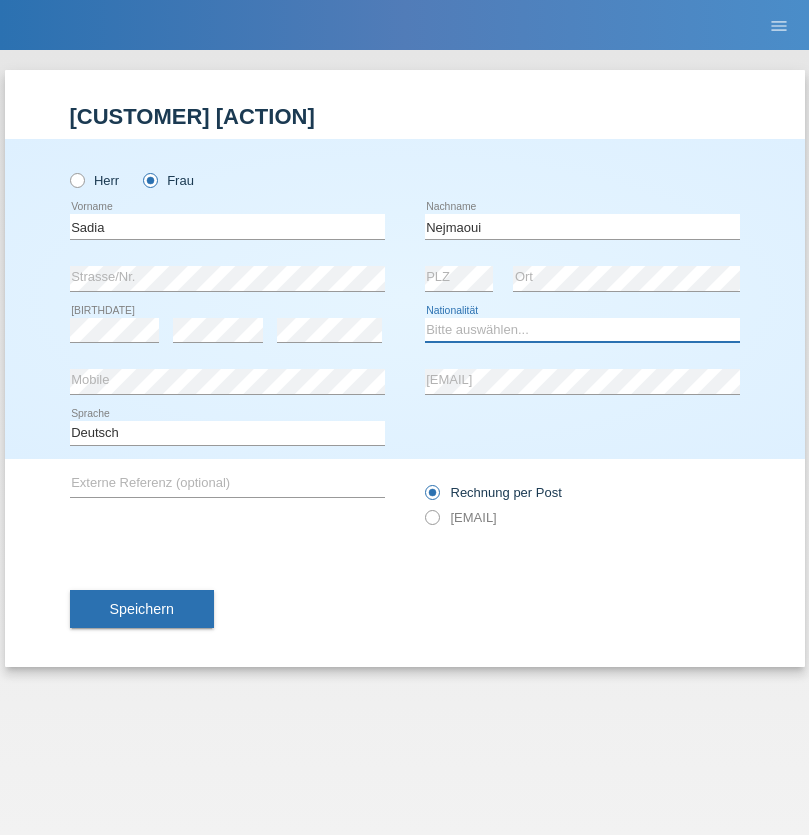 select on "MA" 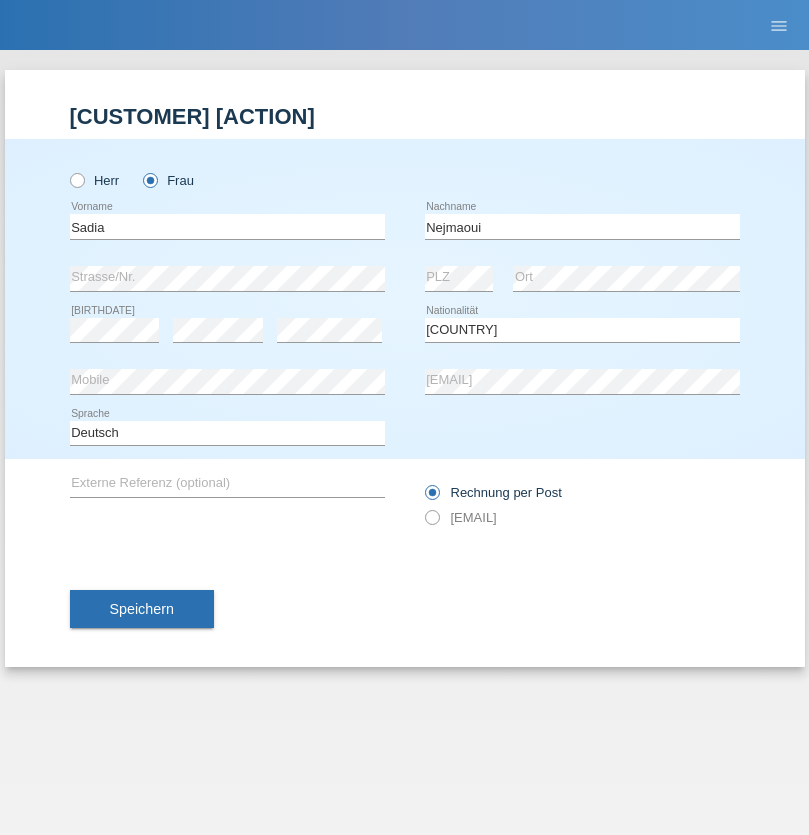 select on "C" 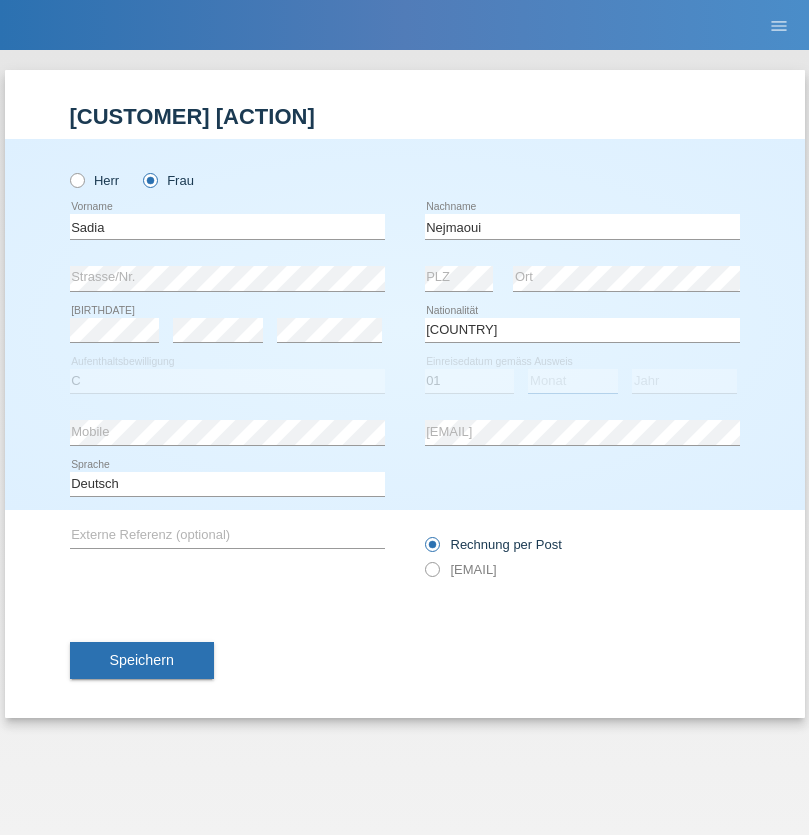 select on "06" 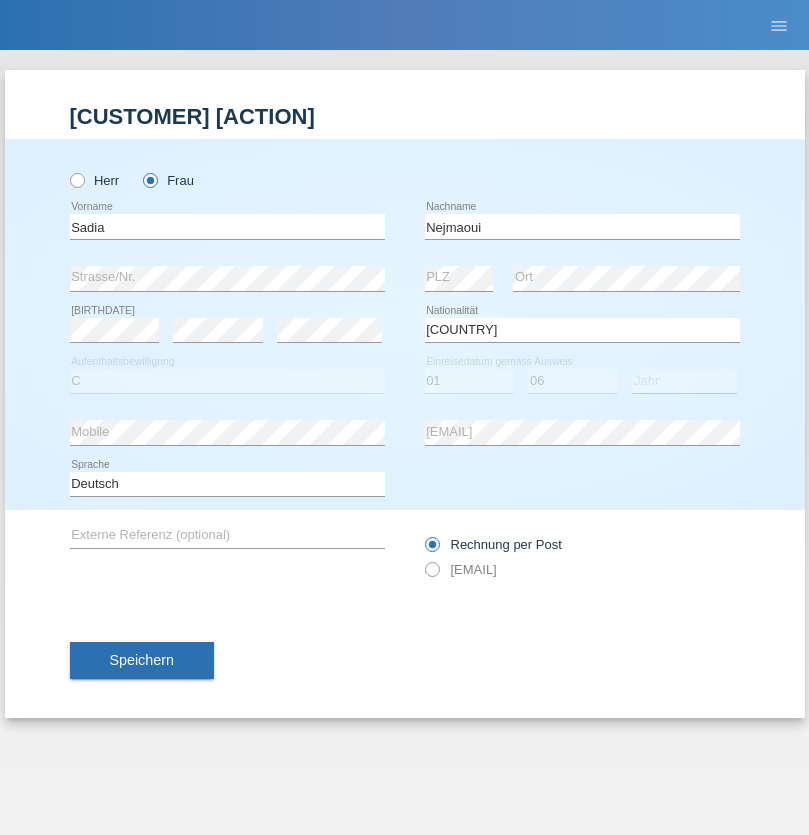 select on "1964" 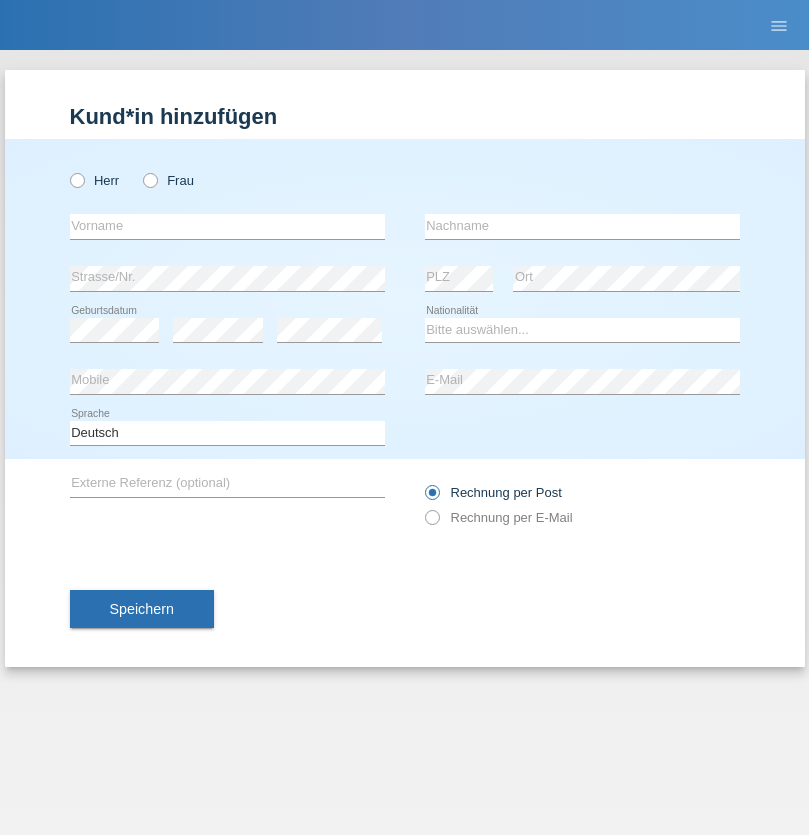 scroll, scrollTop: 0, scrollLeft: 0, axis: both 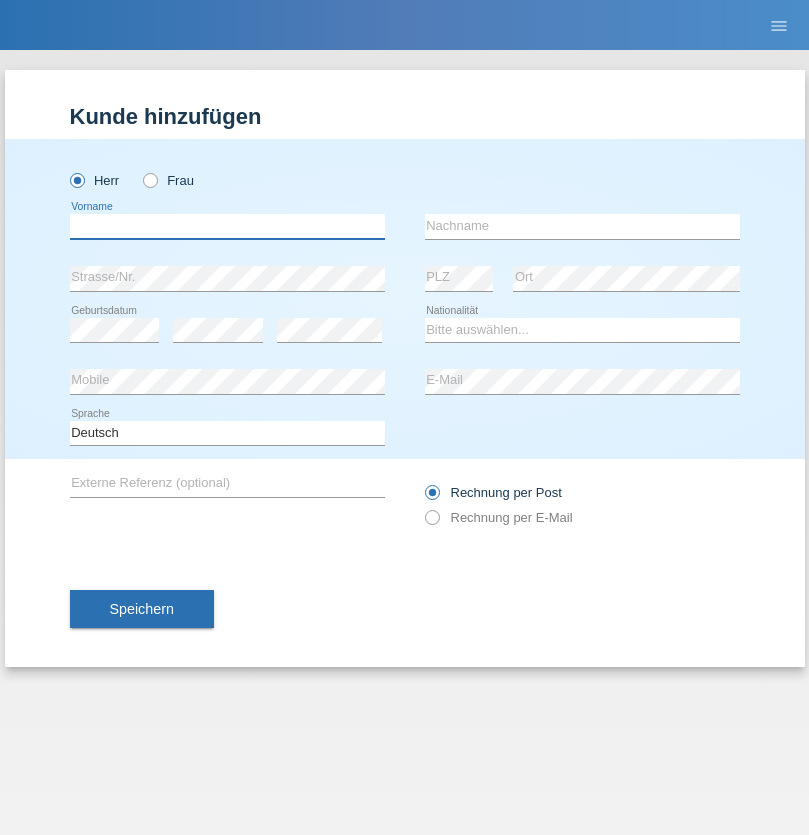 click at bounding box center [227, 226] 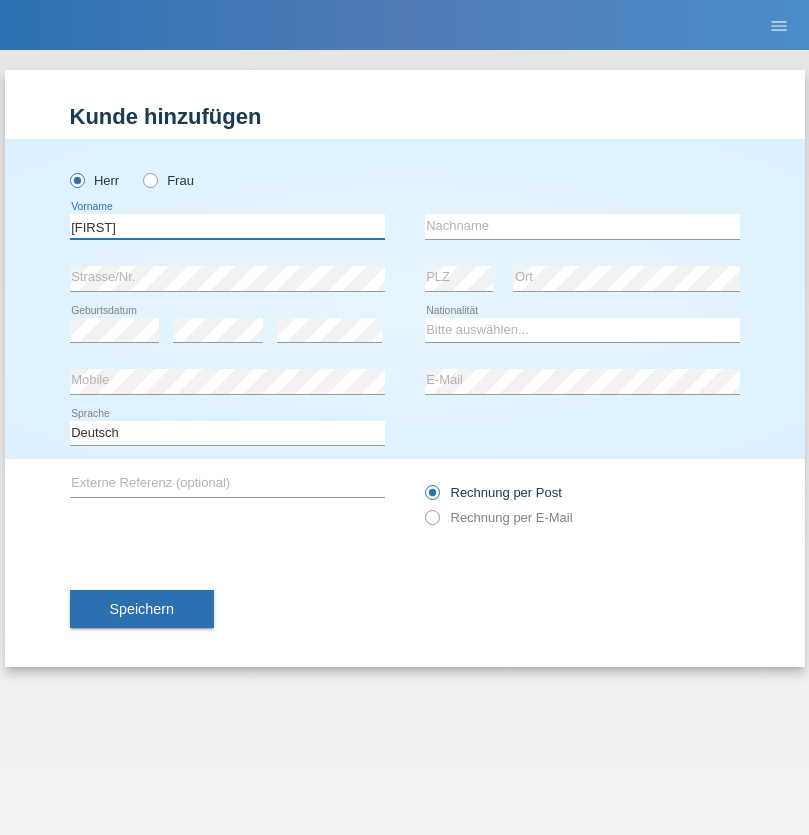 type on "Carlos" 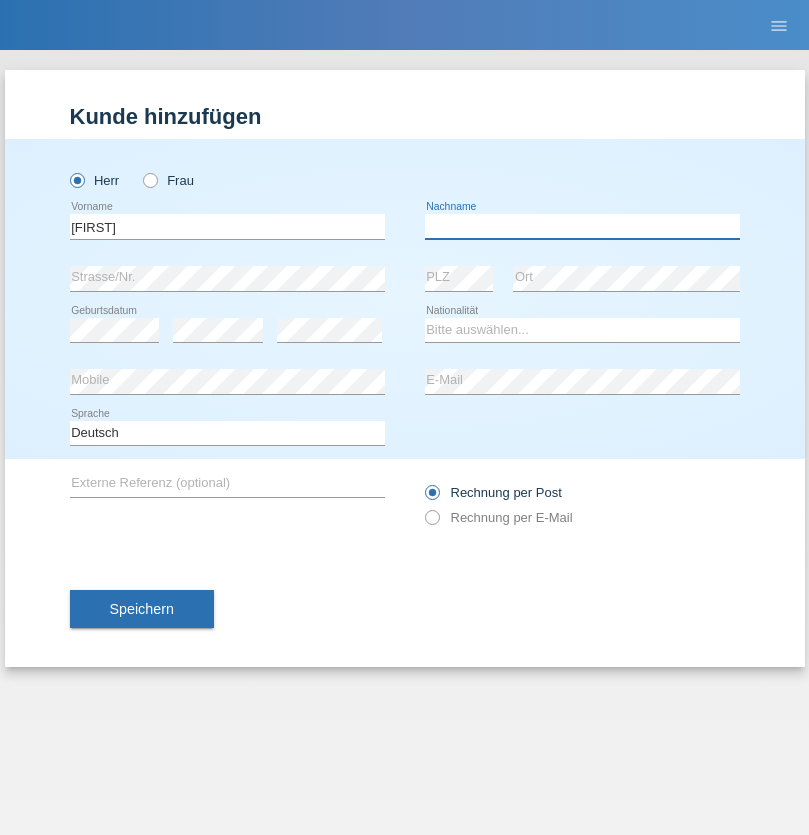 click at bounding box center (582, 226) 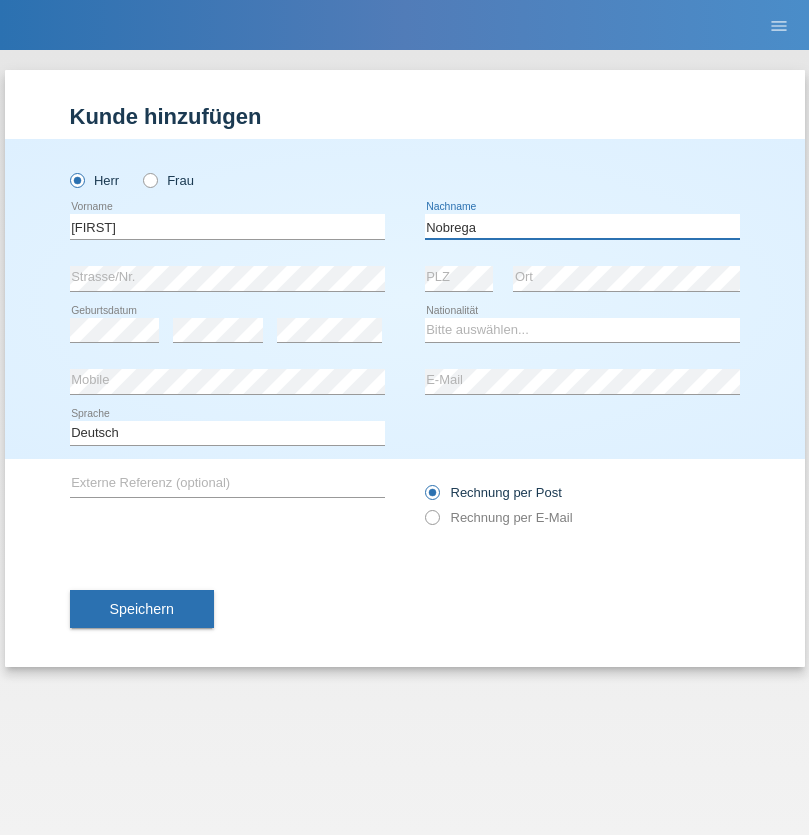type on "Nobrega" 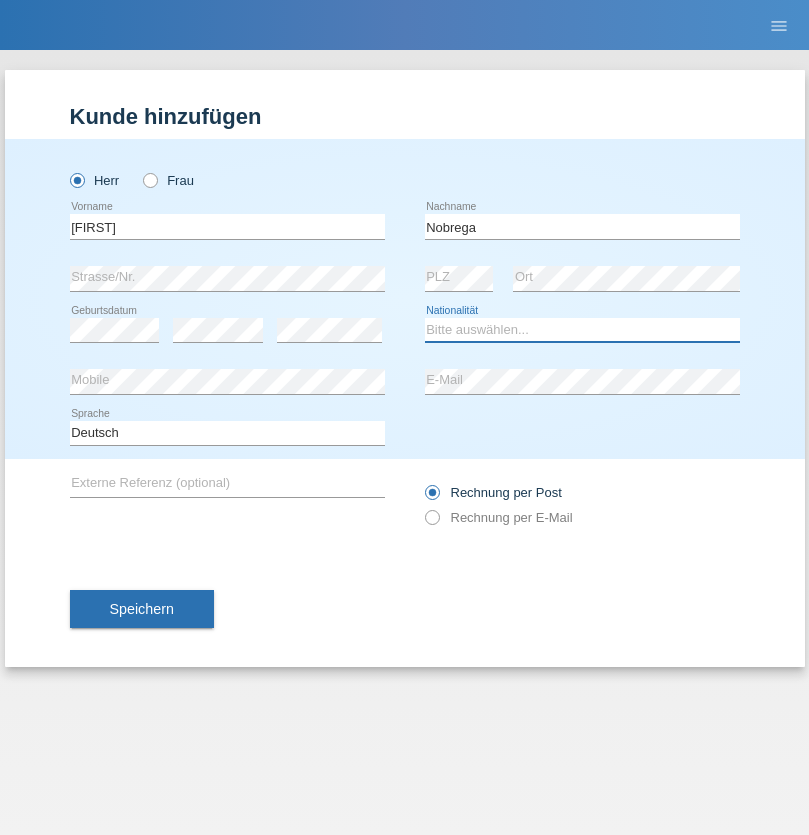 select on "CH" 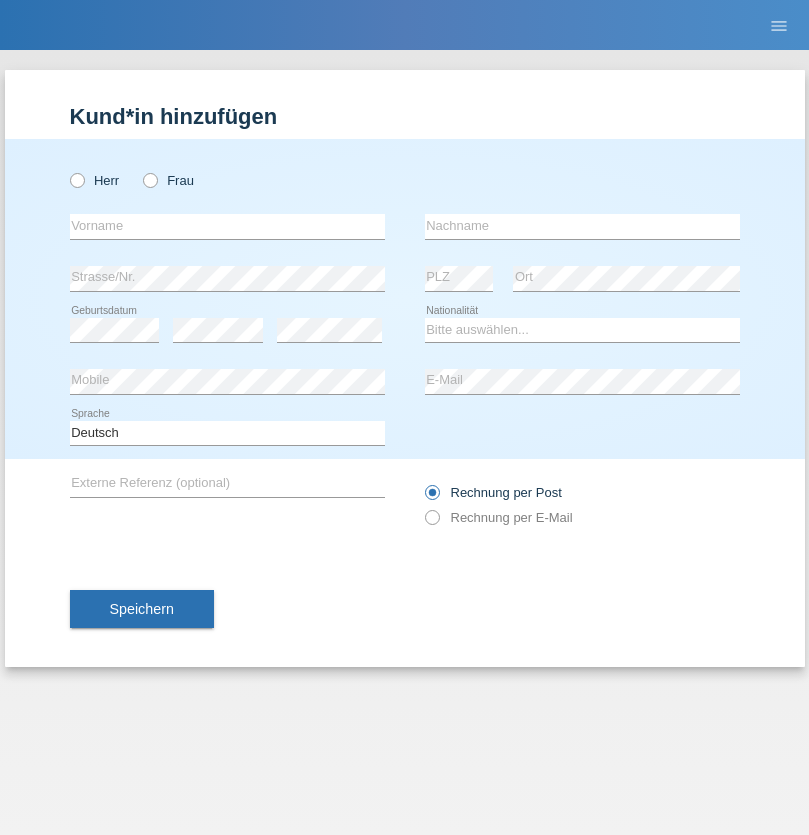 scroll, scrollTop: 0, scrollLeft: 0, axis: both 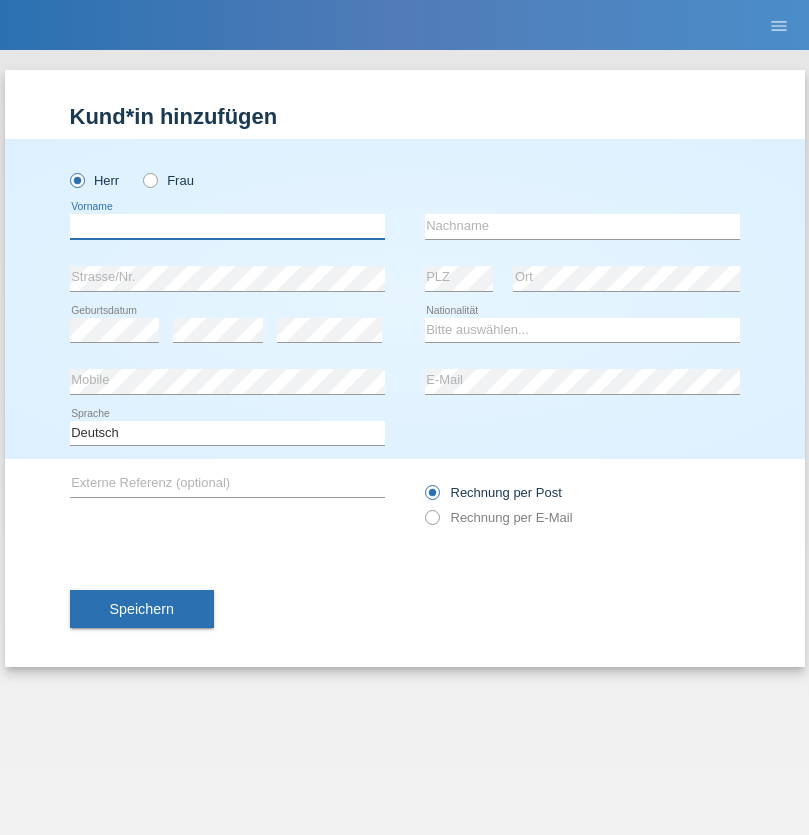 click at bounding box center [227, 226] 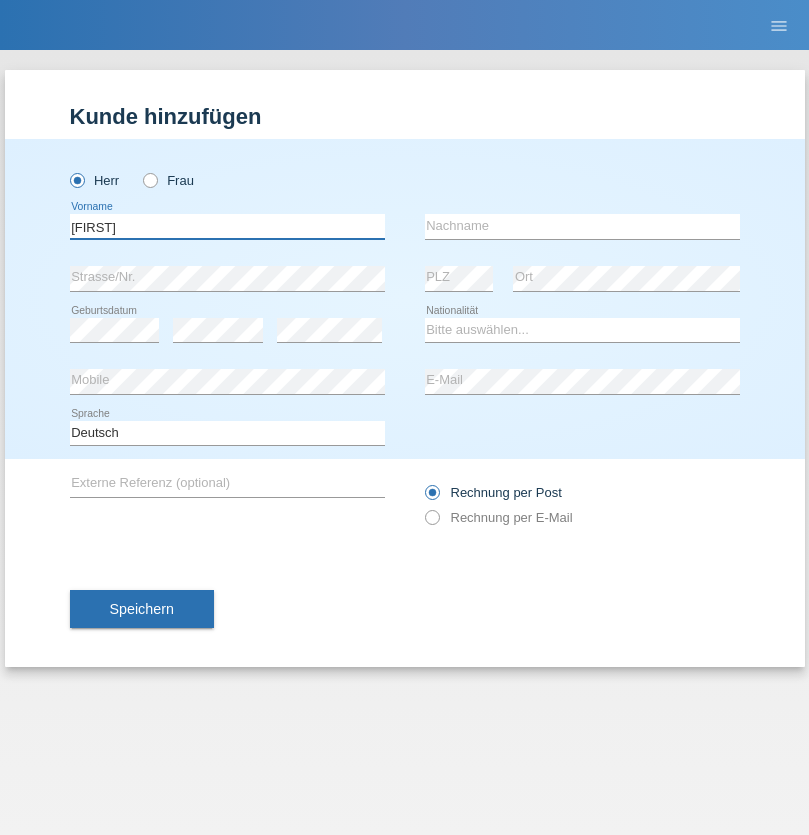 type on "Thivagaran" 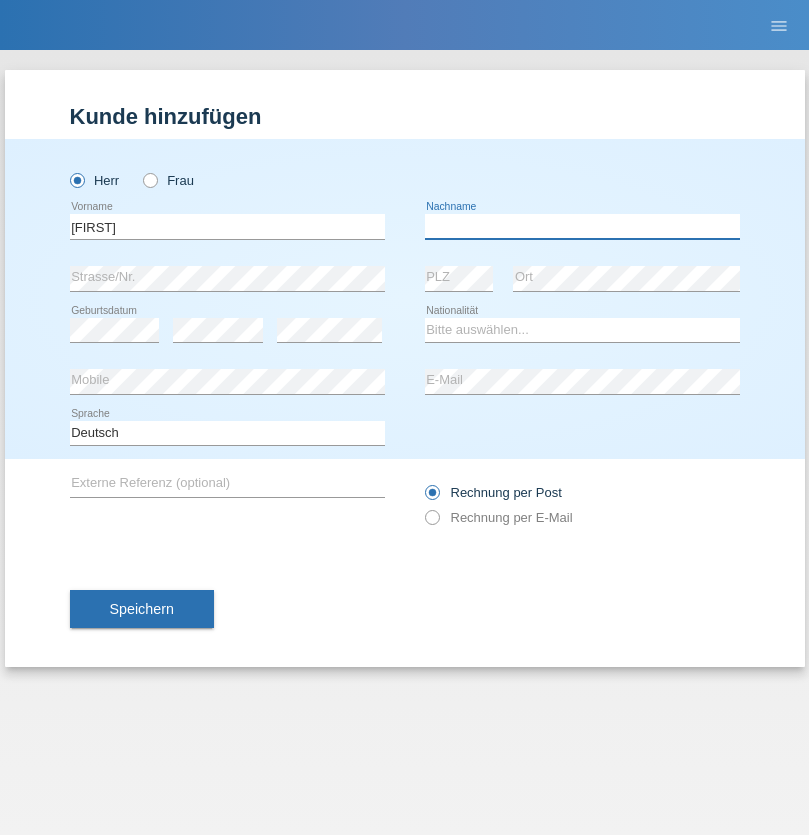 click at bounding box center (582, 226) 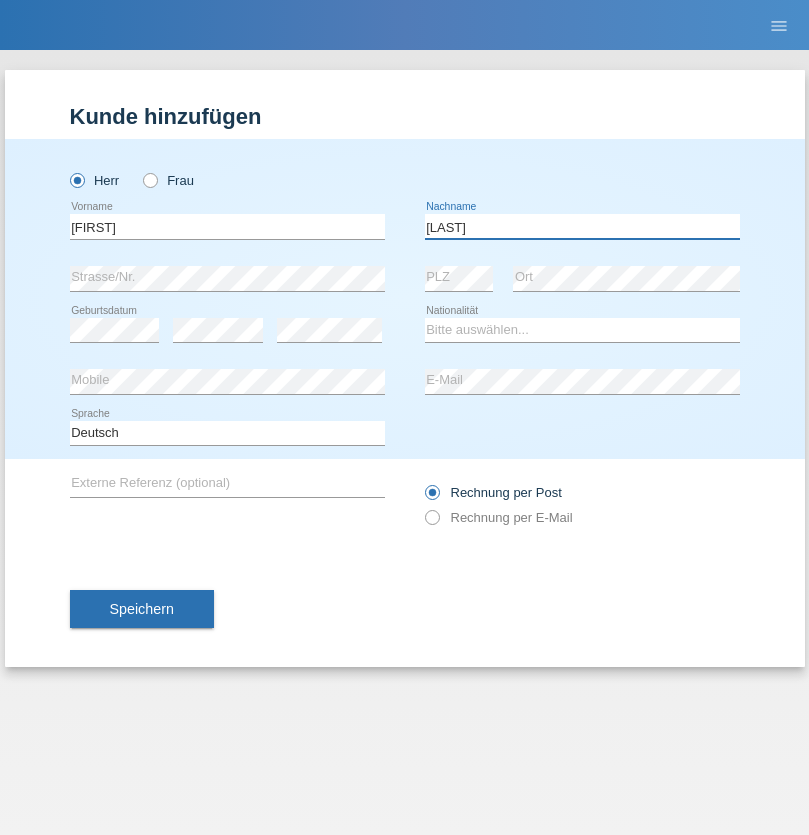 type on "Selvanayagam" 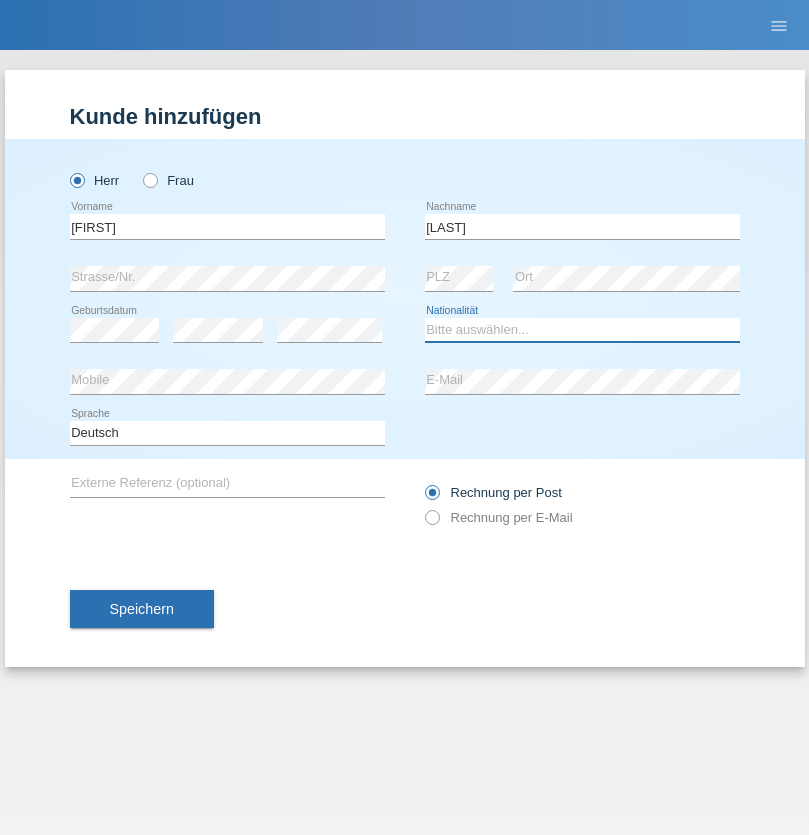 select on "LK" 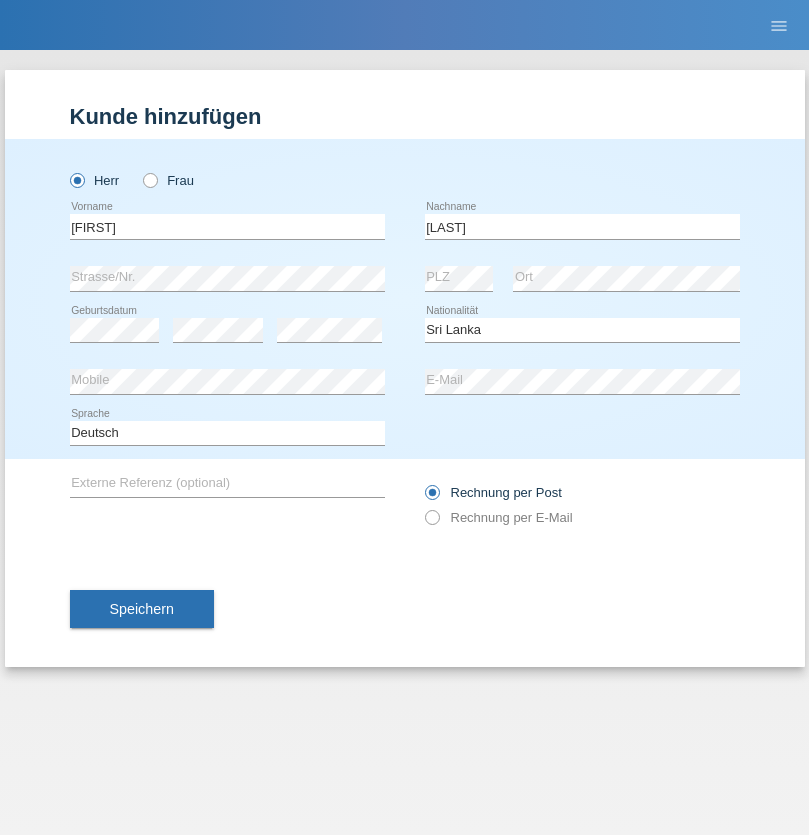 select on "C" 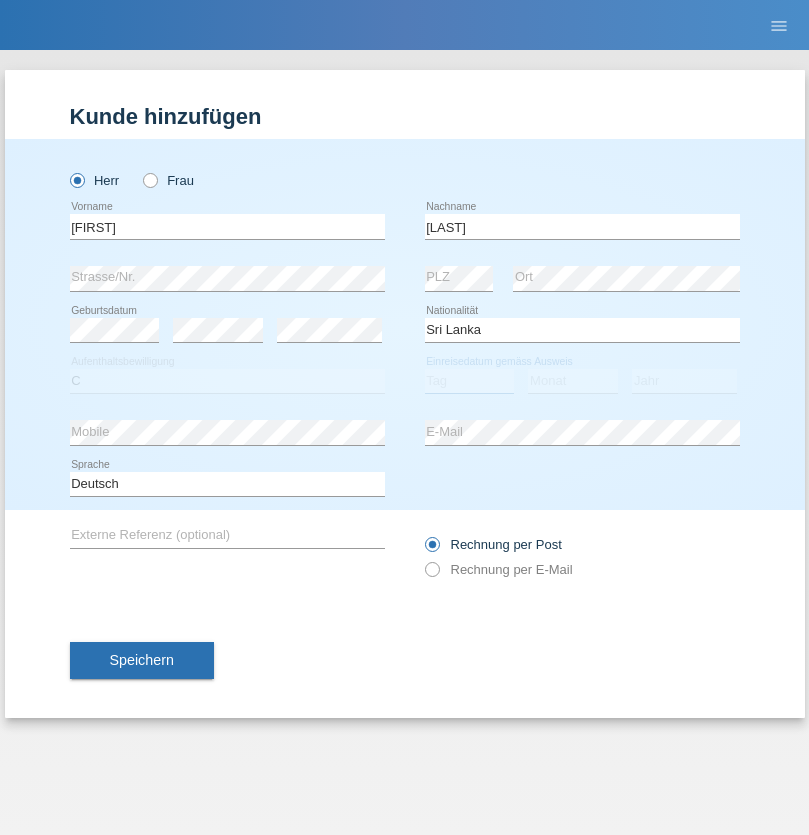 select on "23" 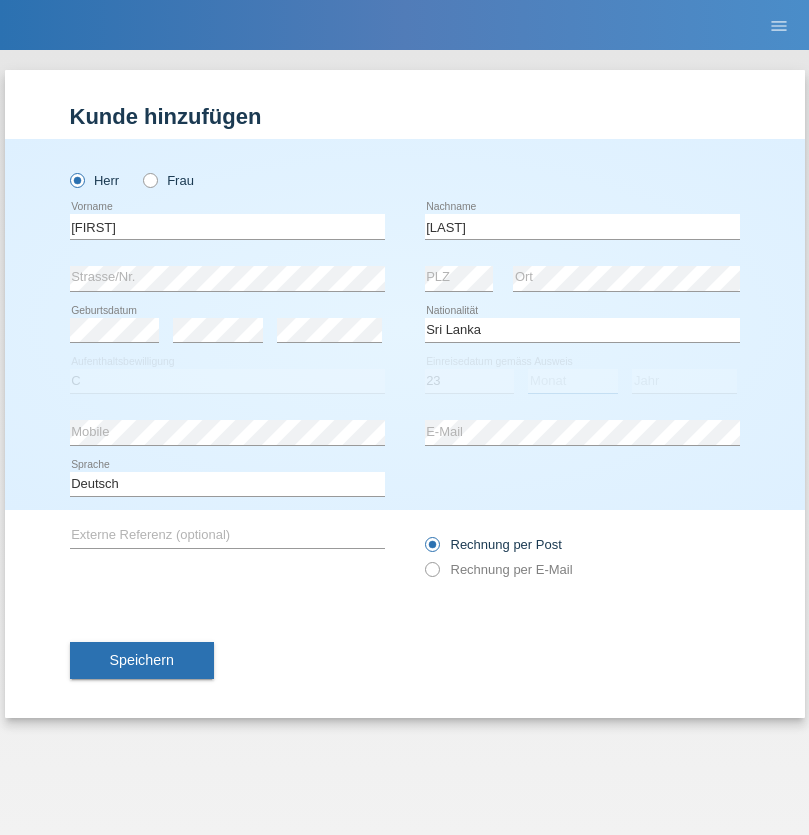 select on "03" 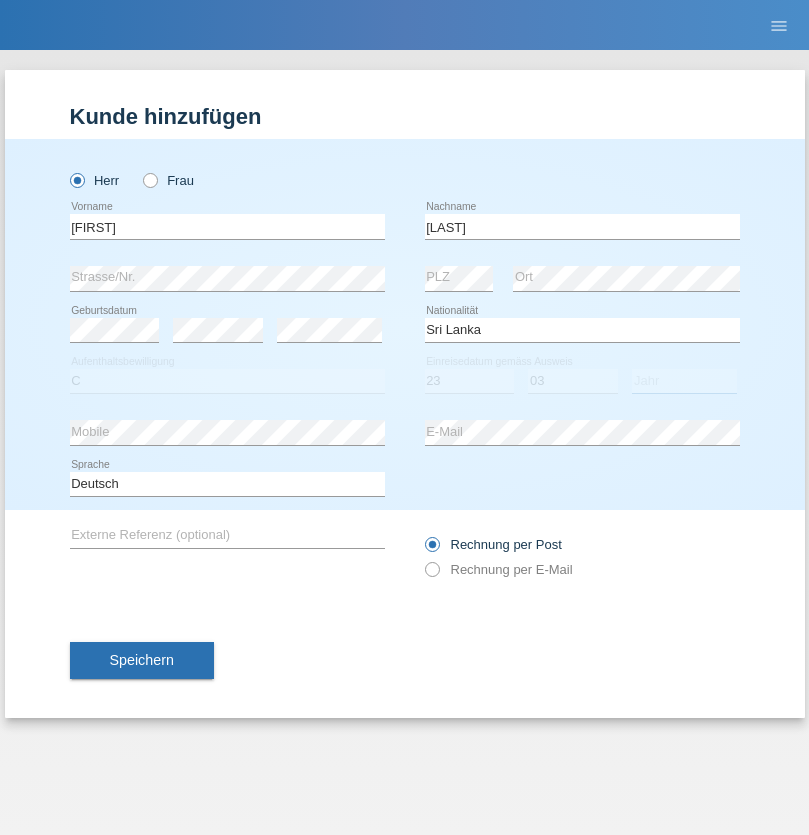 select on "2021" 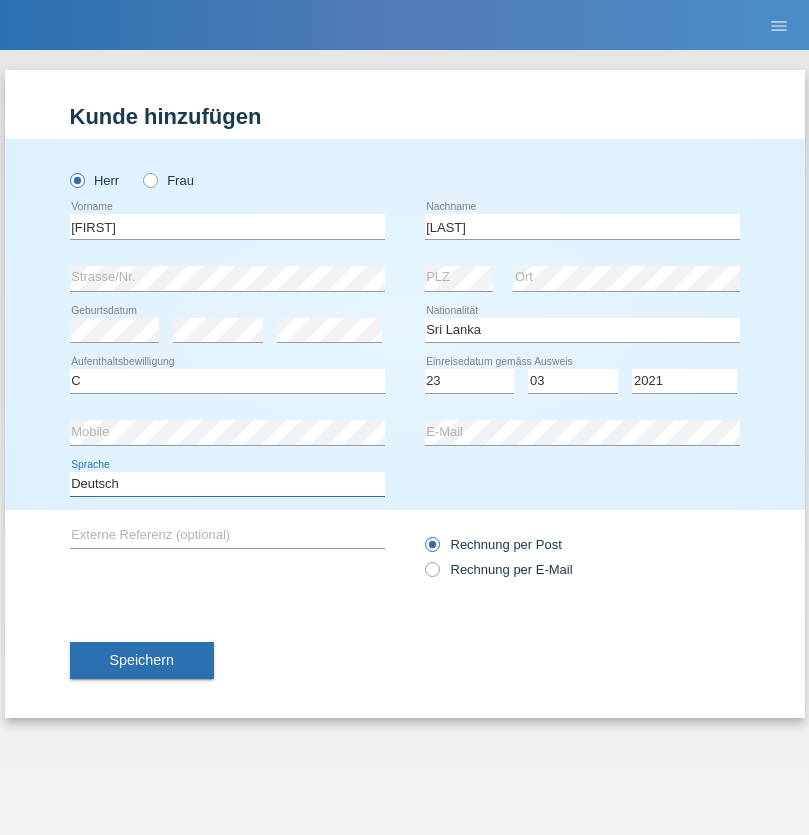 select on "en" 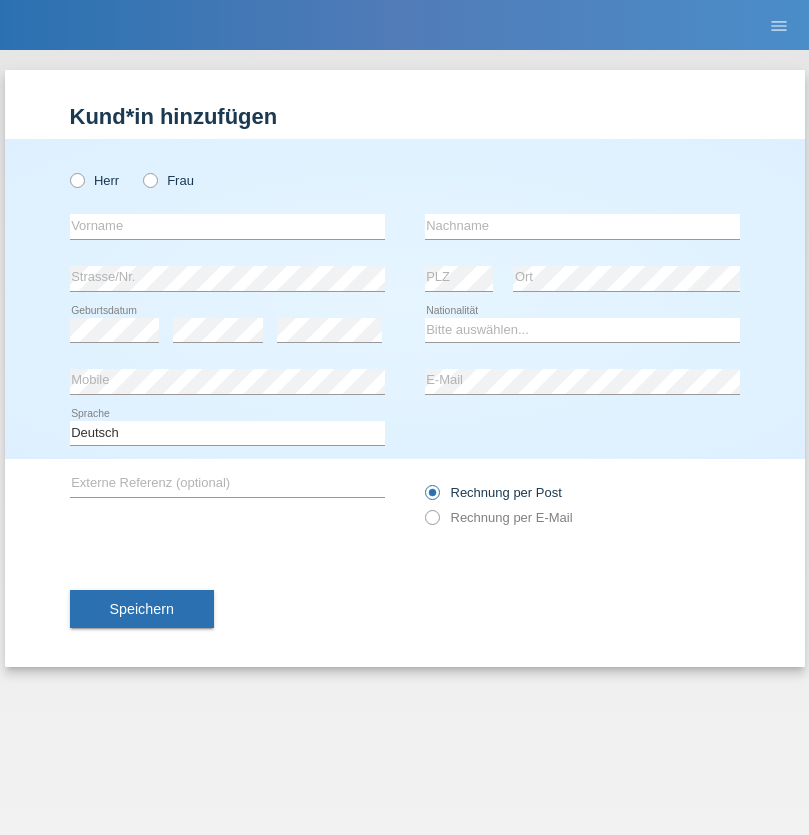 scroll, scrollTop: 0, scrollLeft: 0, axis: both 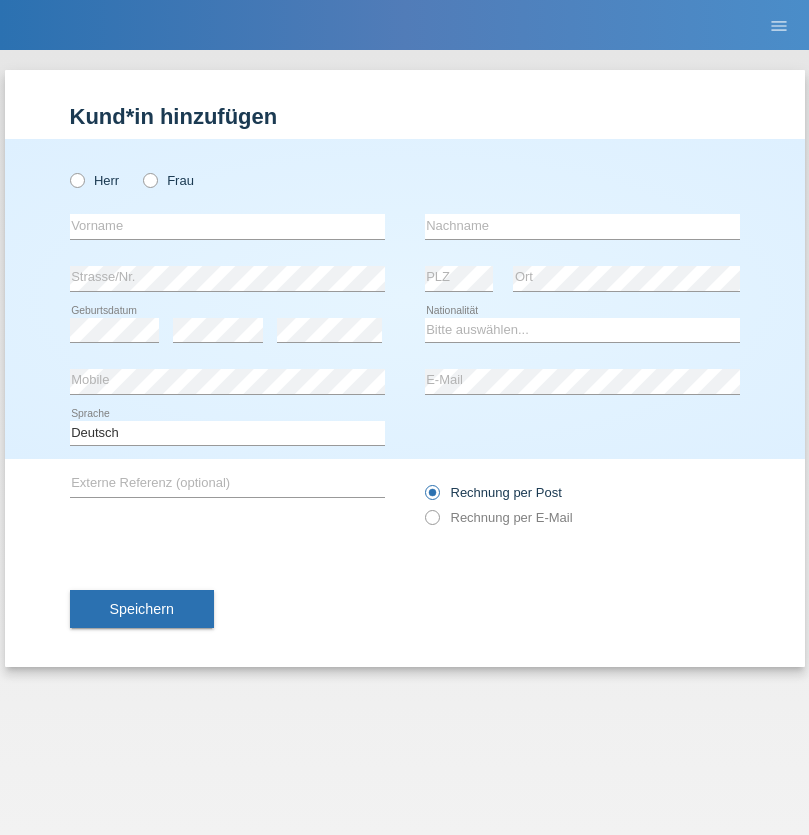 radio on "true" 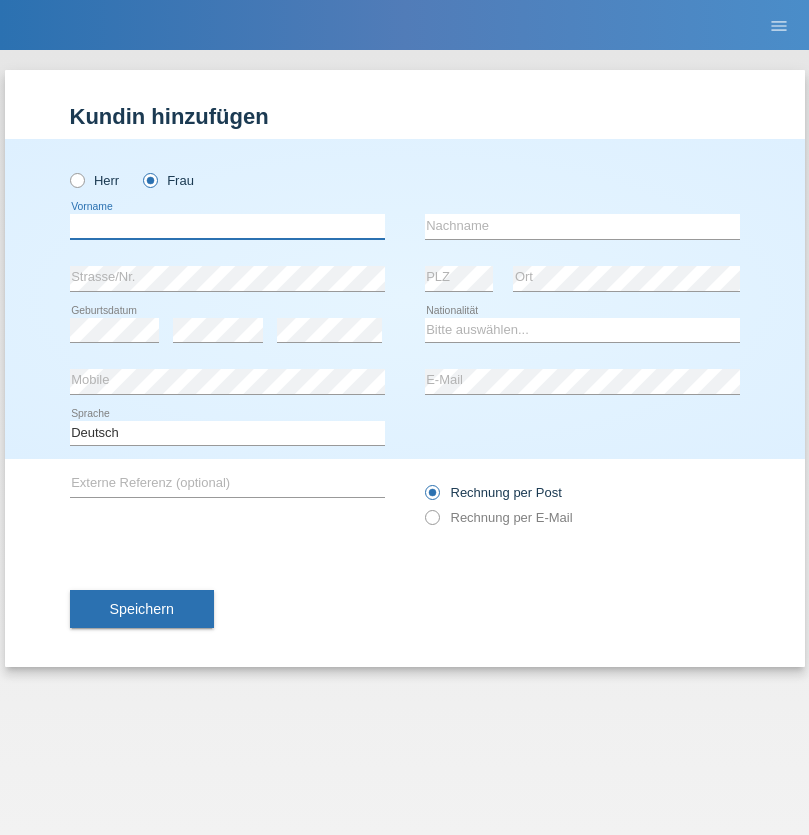 click at bounding box center (227, 226) 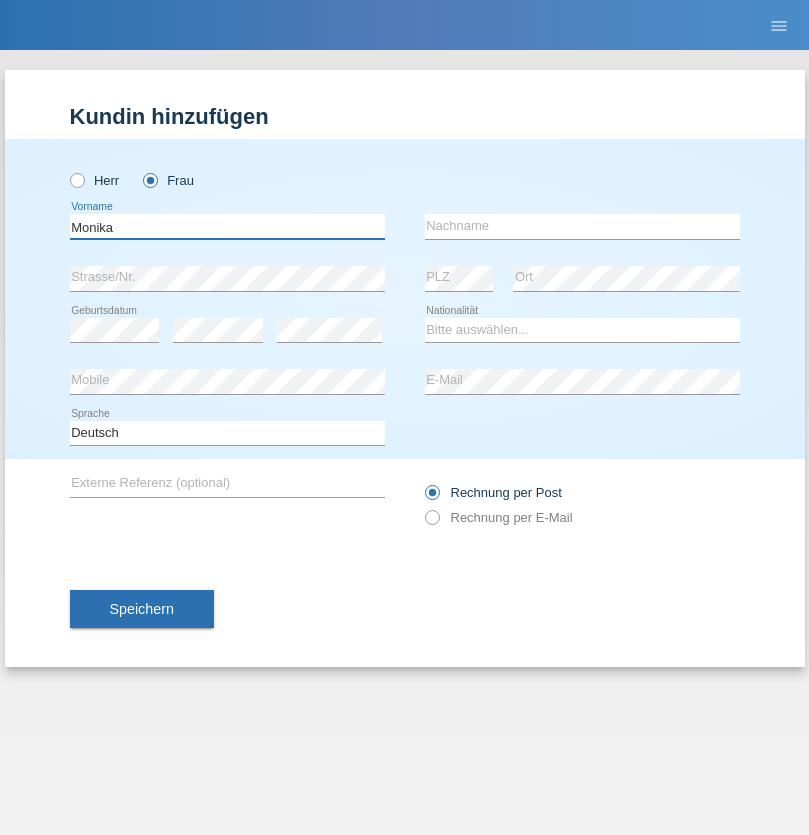 type on "Monika" 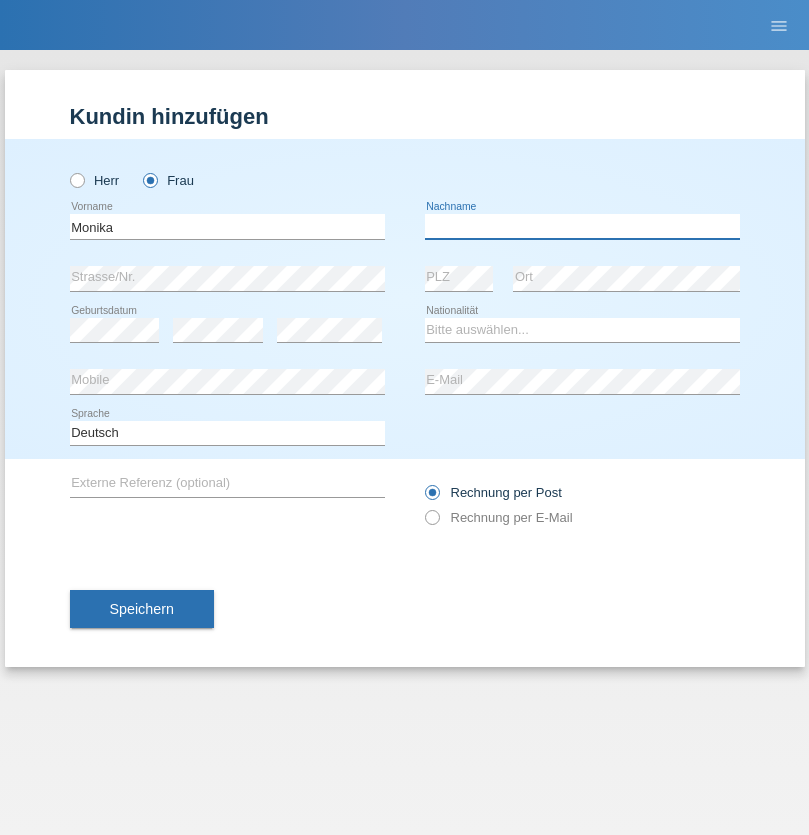 click at bounding box center (582, 226) 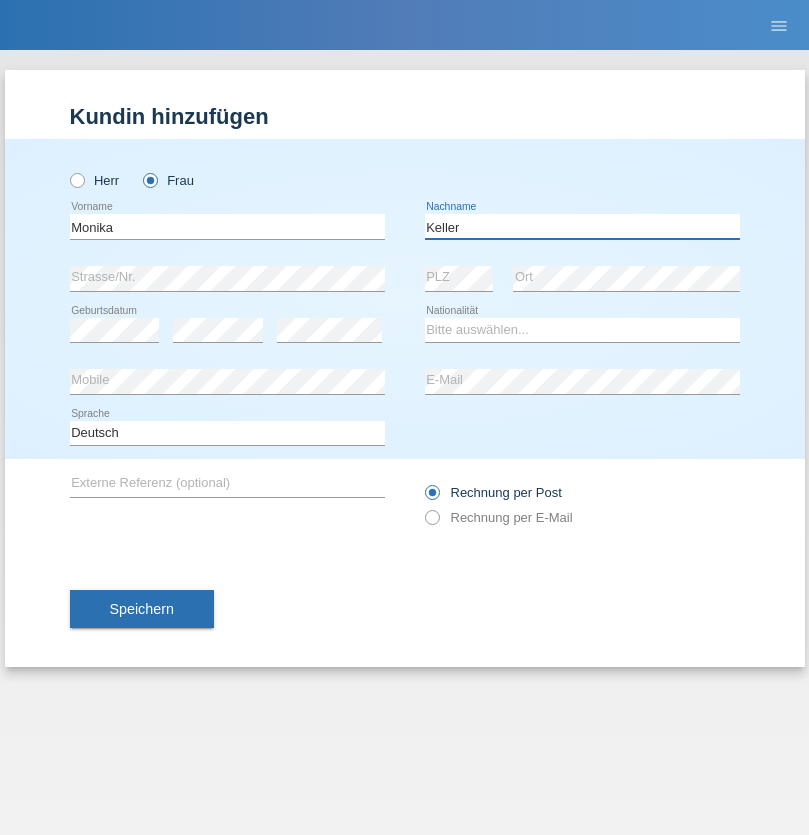 type on "Keller" 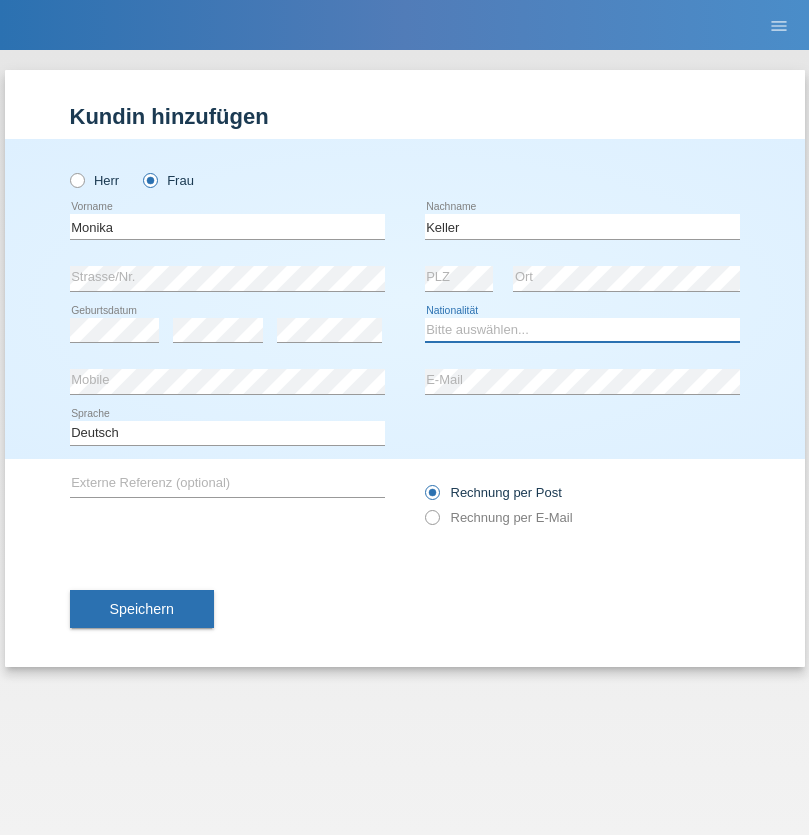 select on "CH" 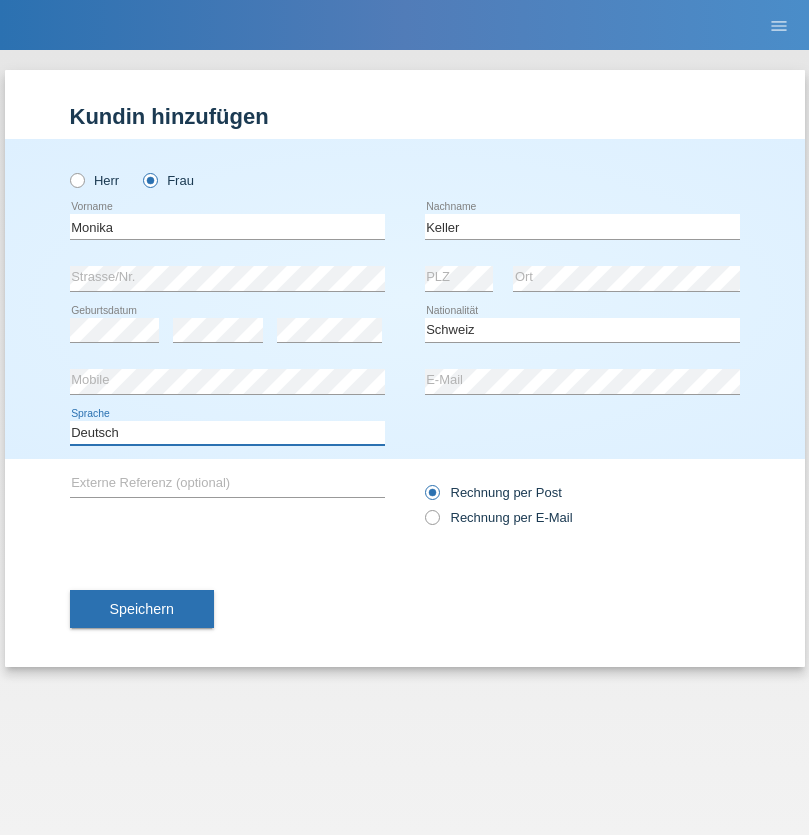 select on "en" 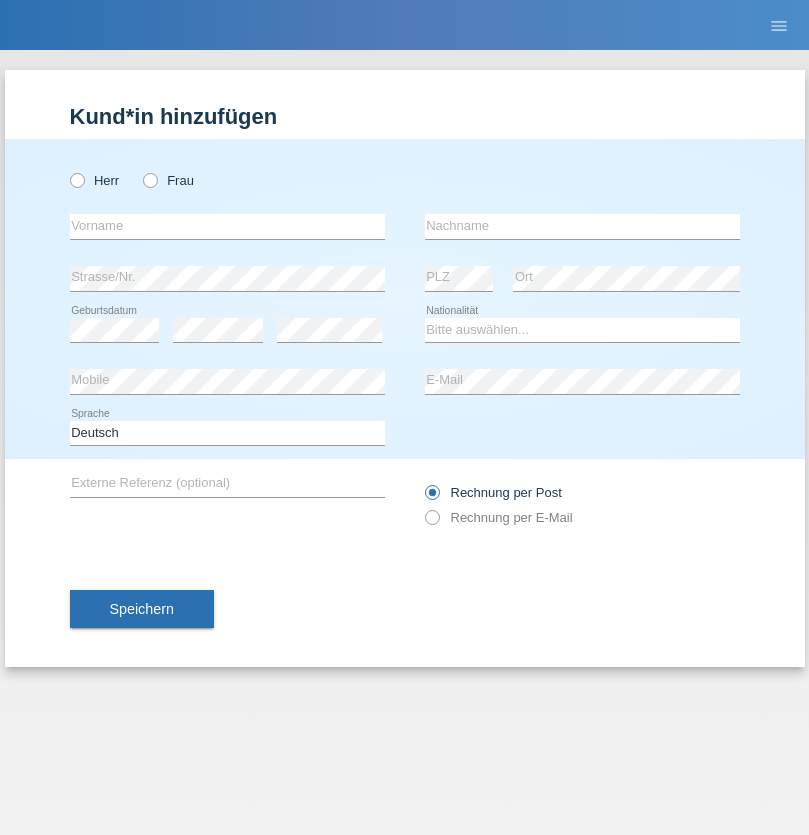 scroll, scrollTop: 0, scrollLeft: 0, axis: both 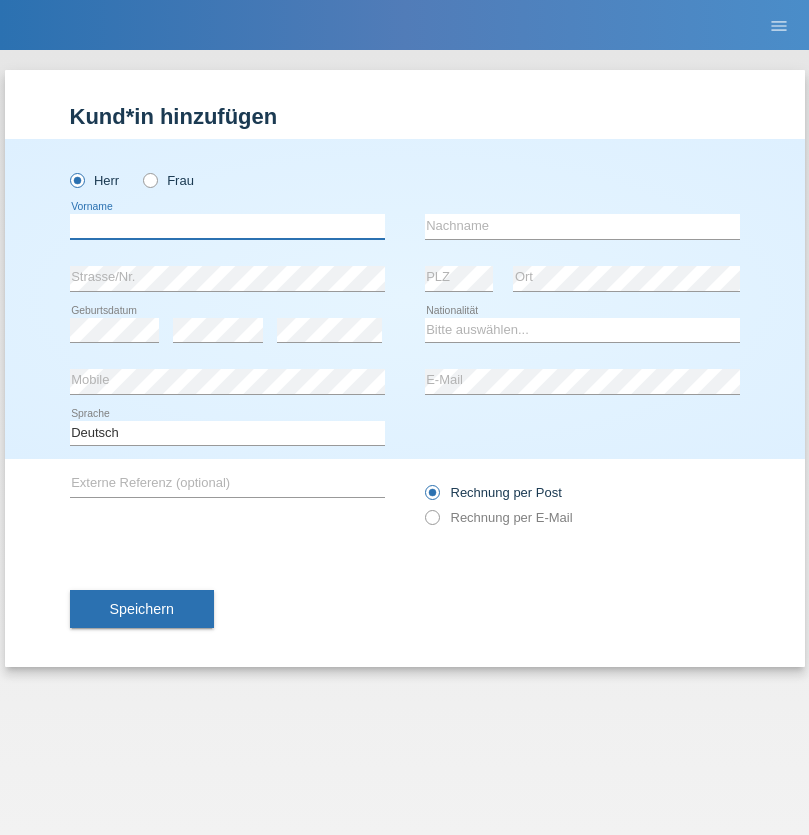 click at bounding box center [227, 226] 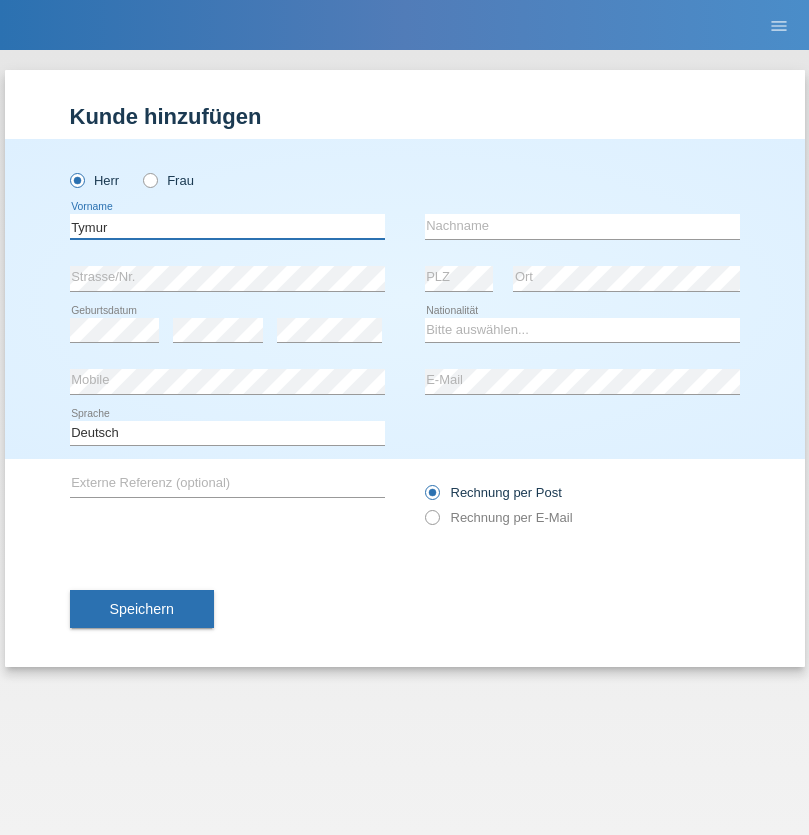 type on "Tymur" 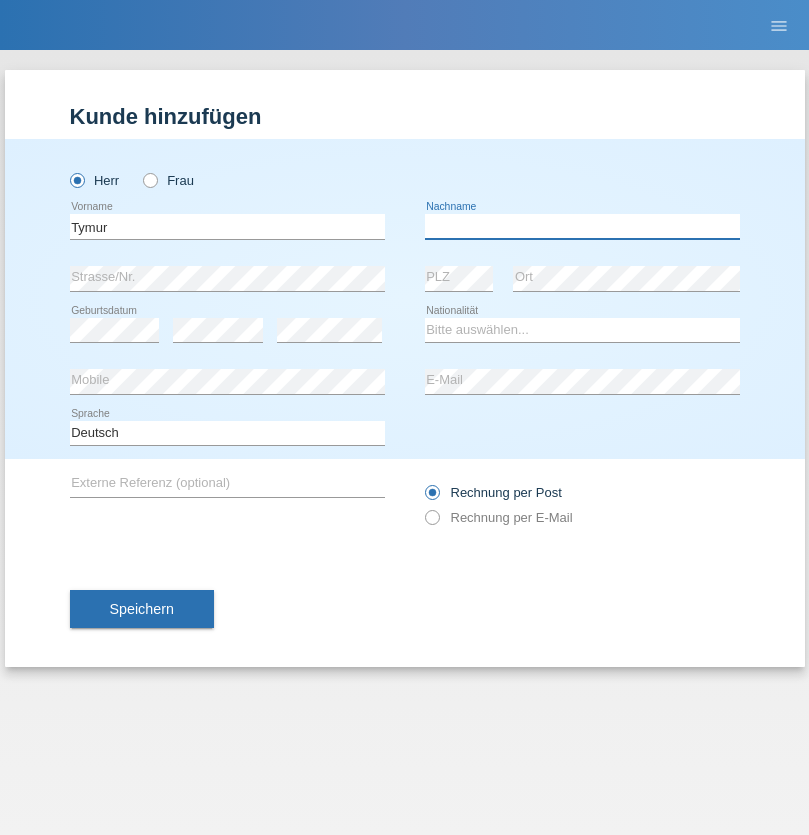 click at bounding box center (582, 226) 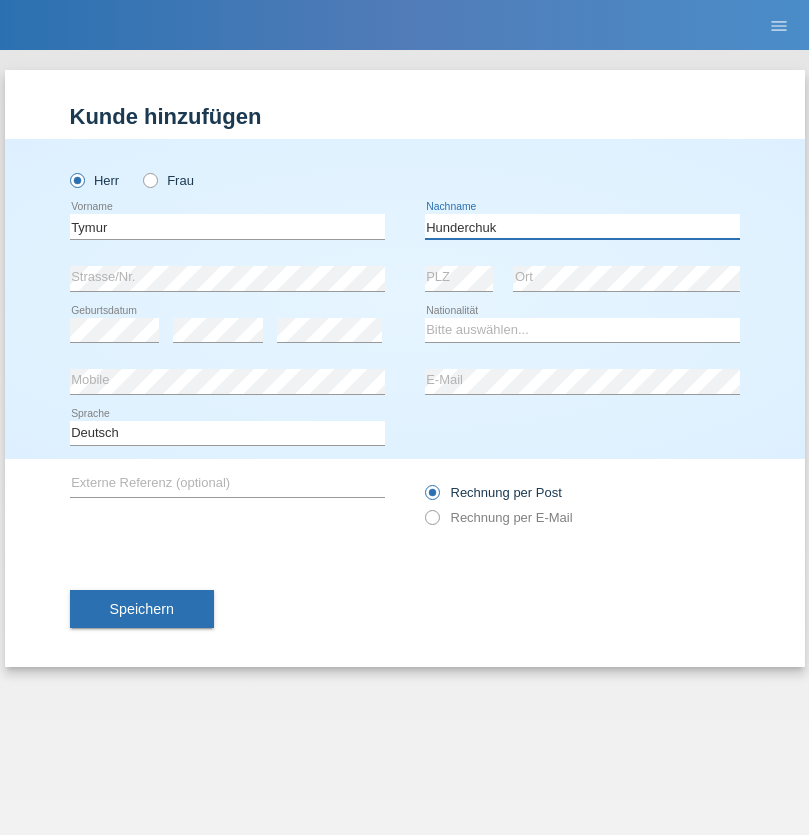 type on "Hunderchuk" 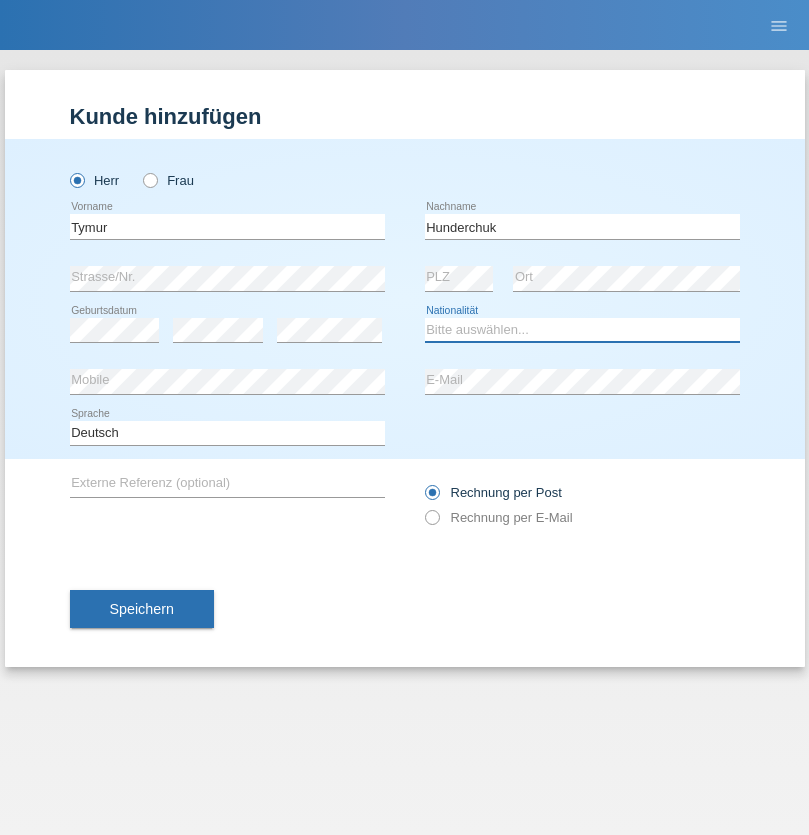 select on "UA" 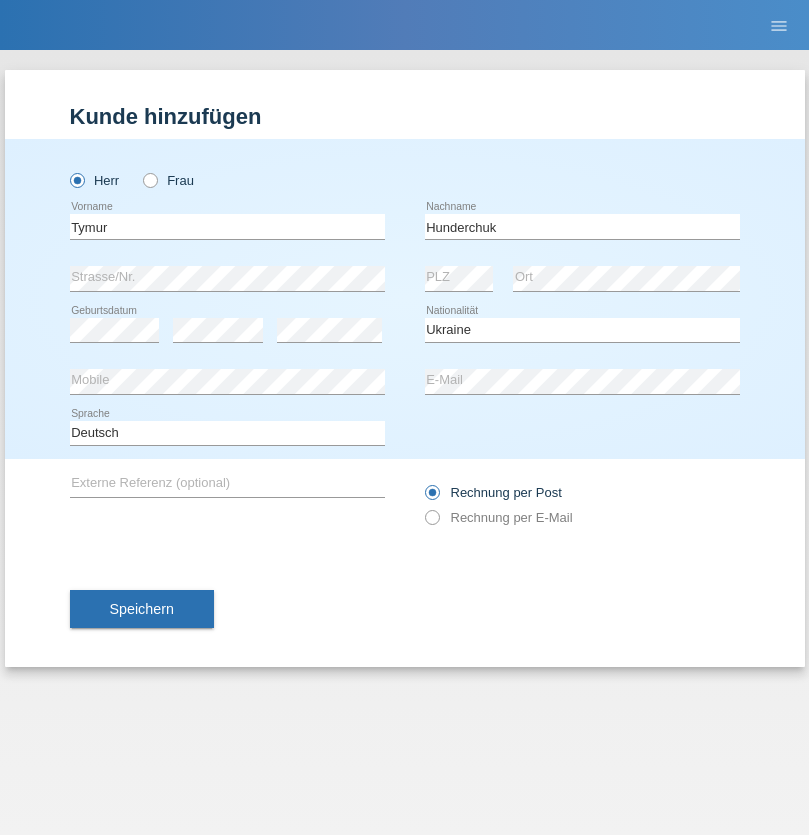 select on "C" 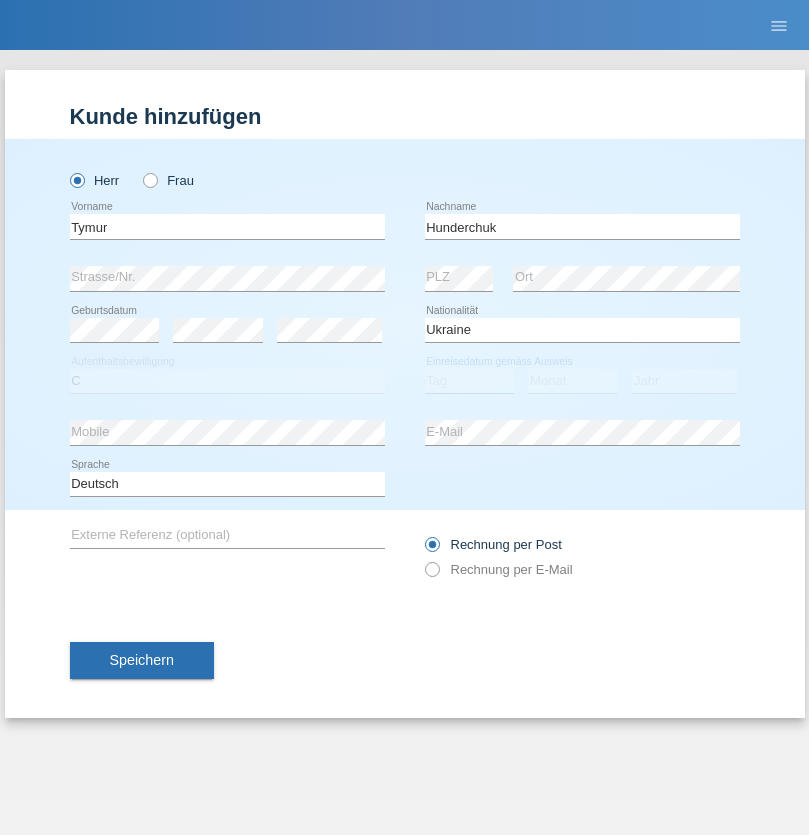 select on "20" 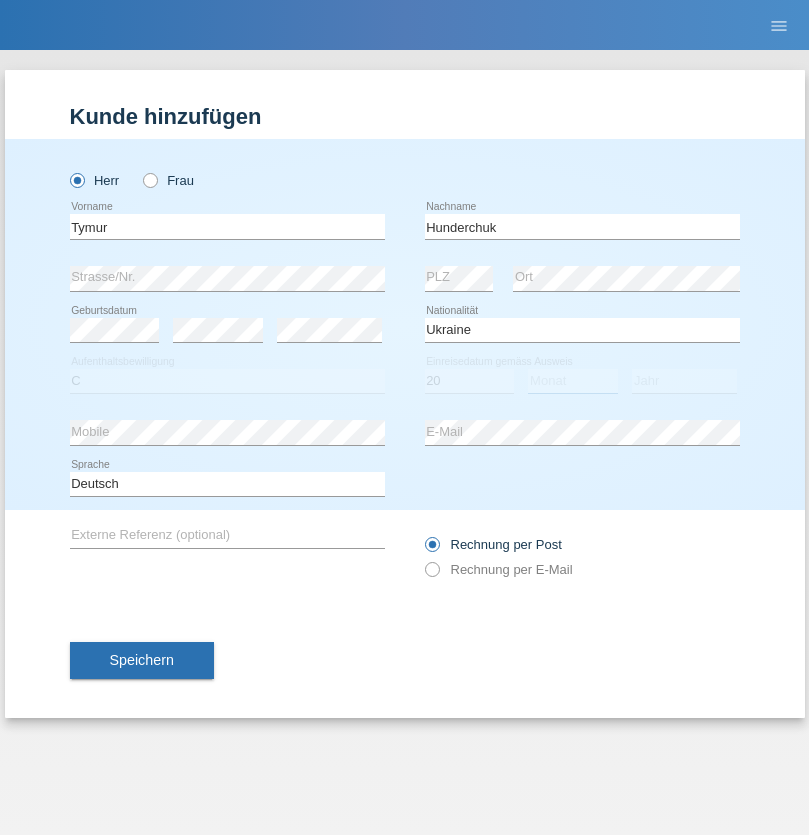 select on "08" 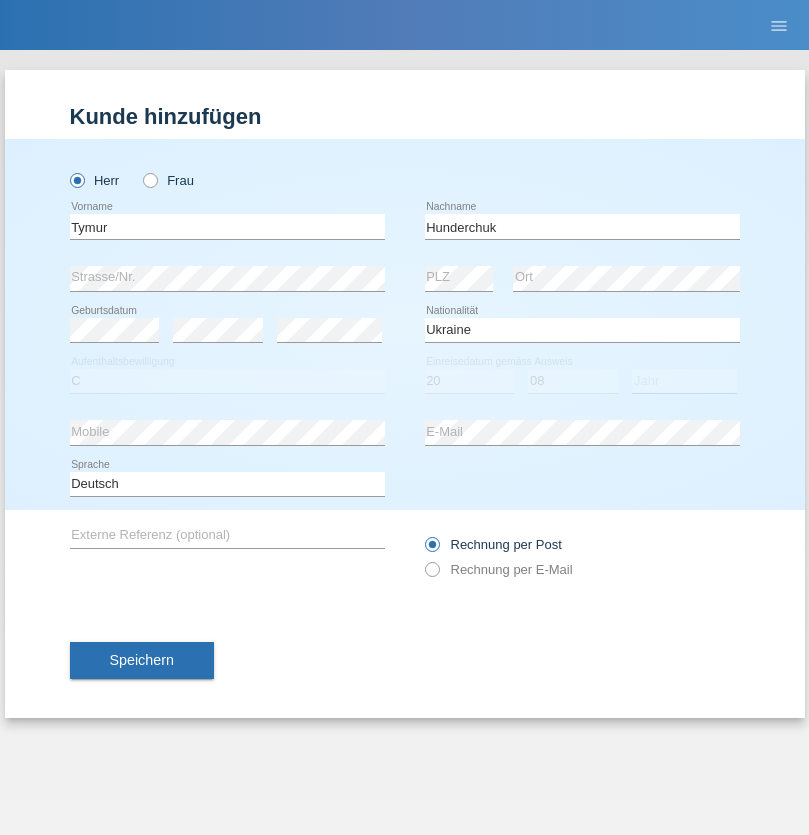 select on "2021" 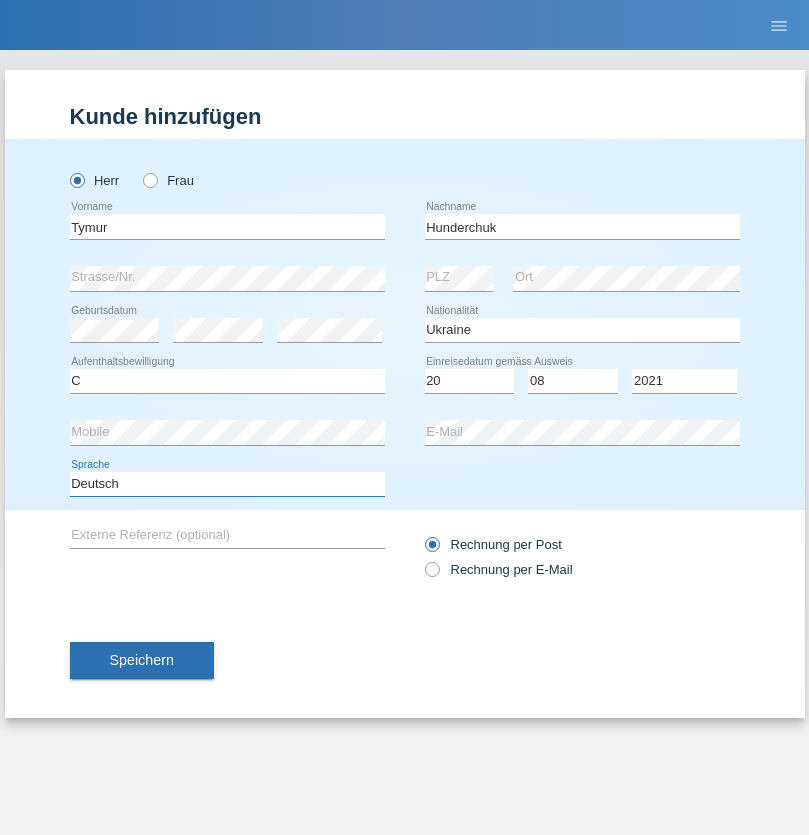select on "en" 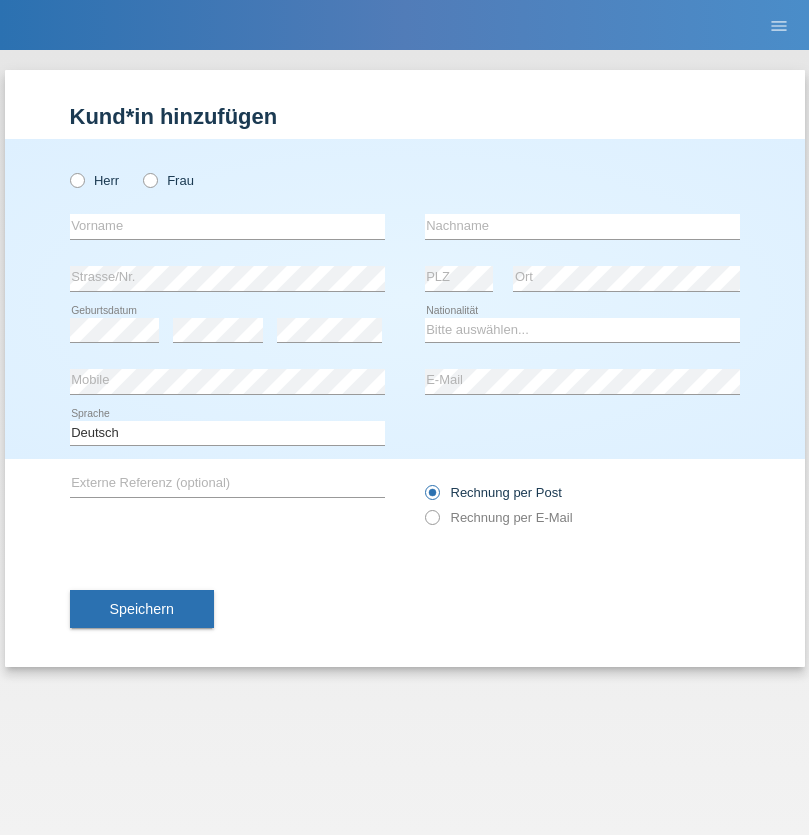 scroll, scrollTop: 0, scrollLeft: 0, axis: both 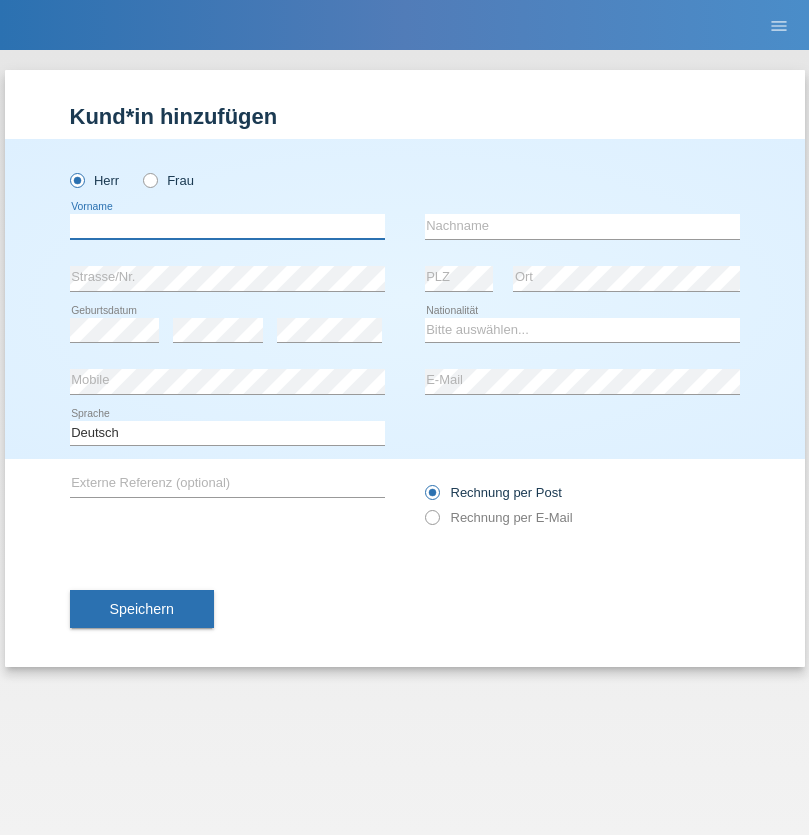 click at bounding box center (227, 226) 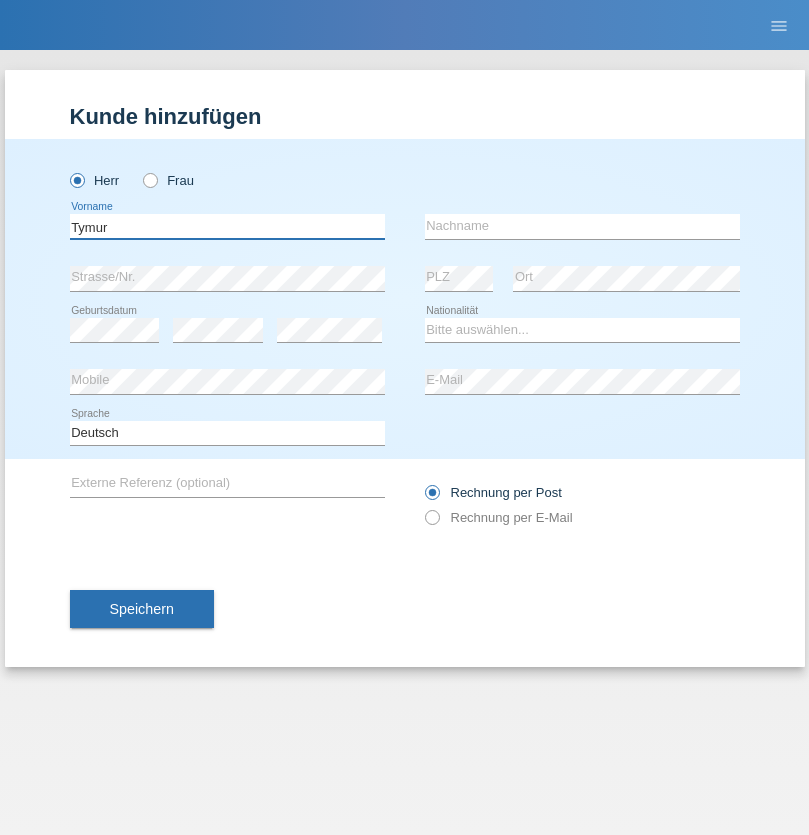 type on "Tymur" 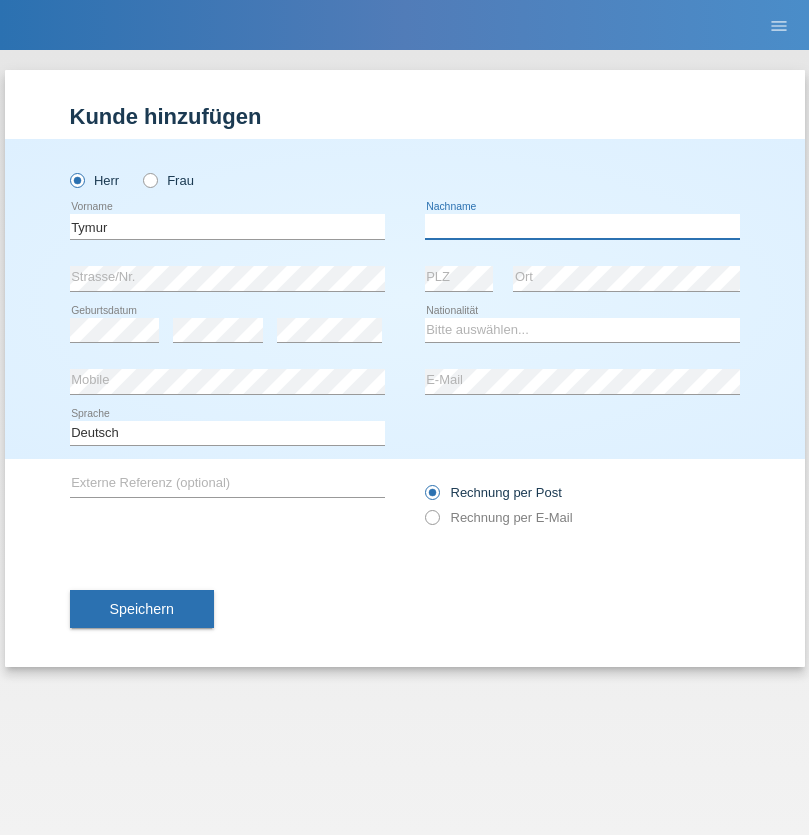 click at bounding box center [582, 226] 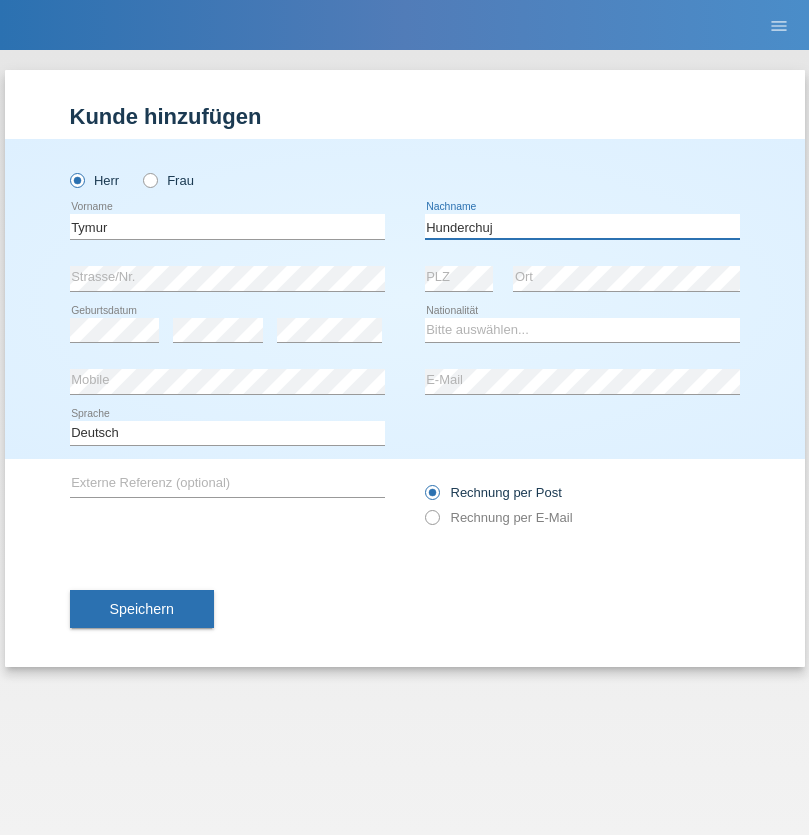 type on "Hunderchuj" 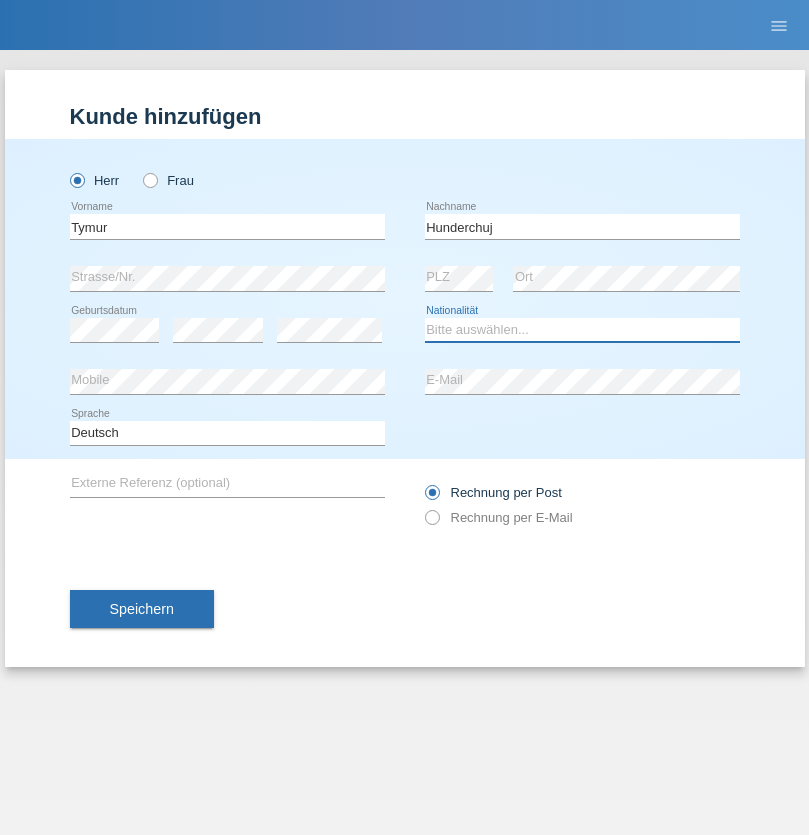 select on "UA" 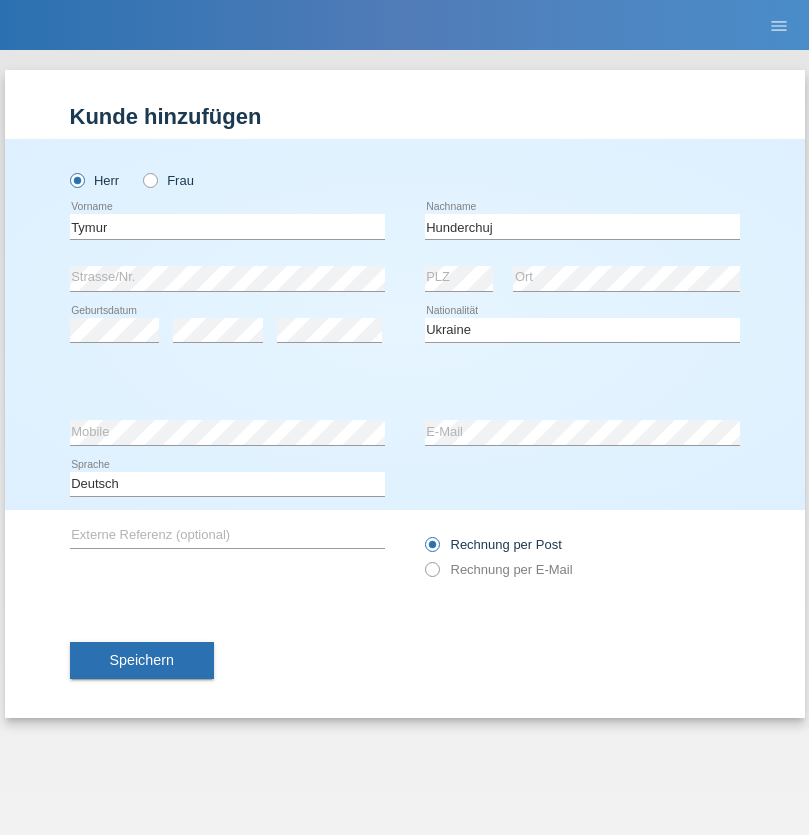 select on "C" 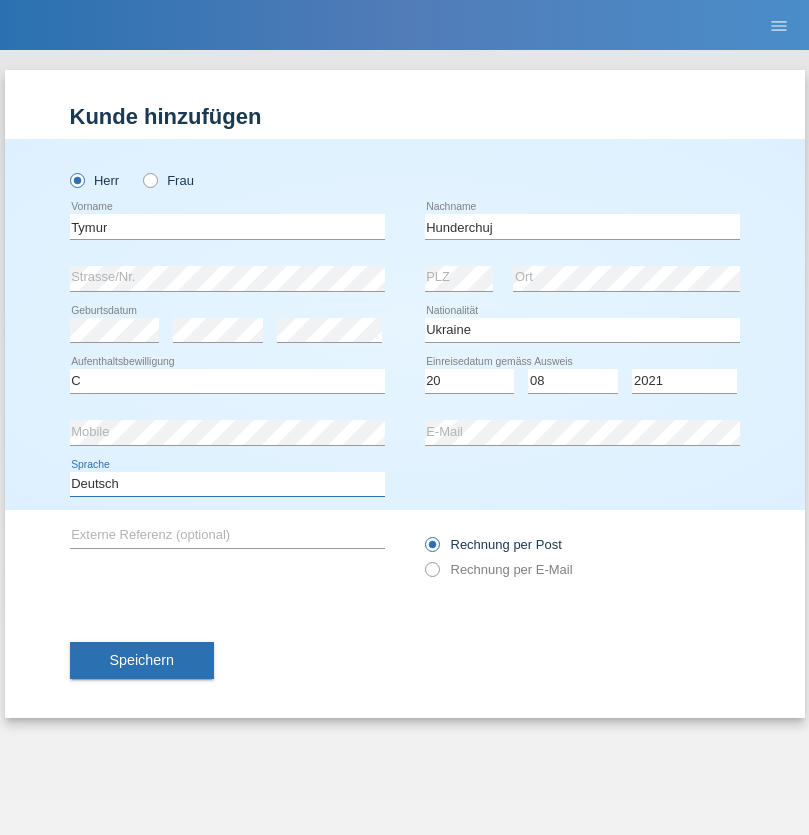 select on "en" 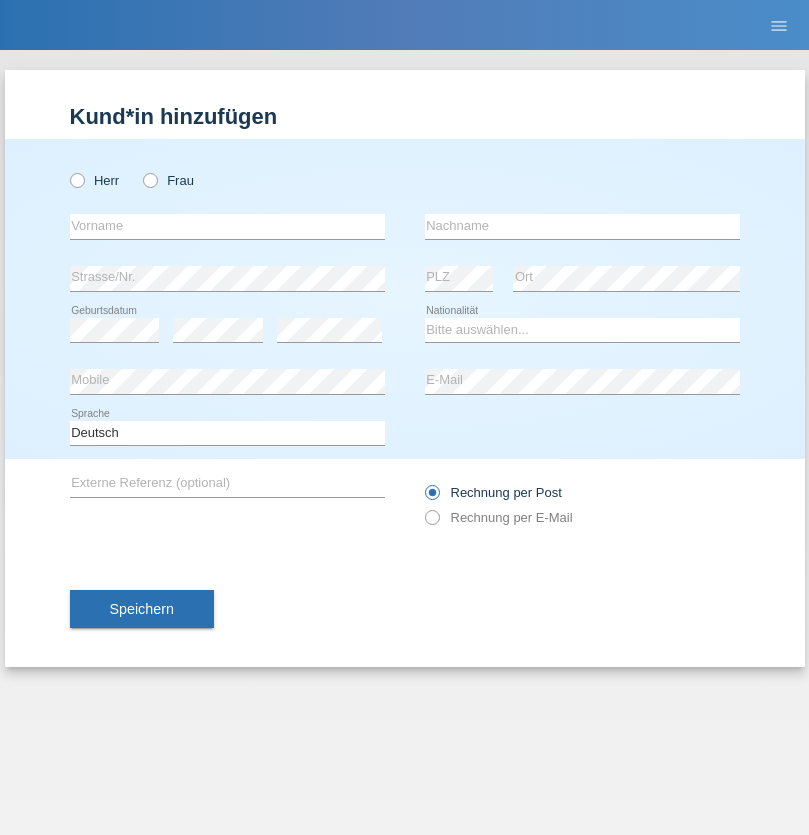 scroll, scrollTop: 0, scrollLeft: 0, axis: both 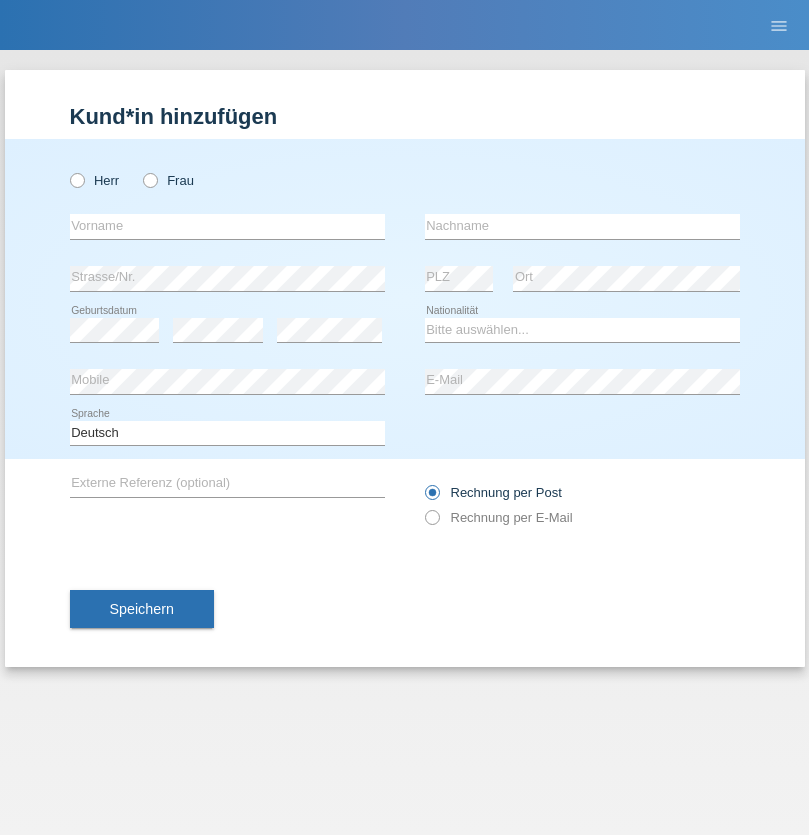 radio on "true" 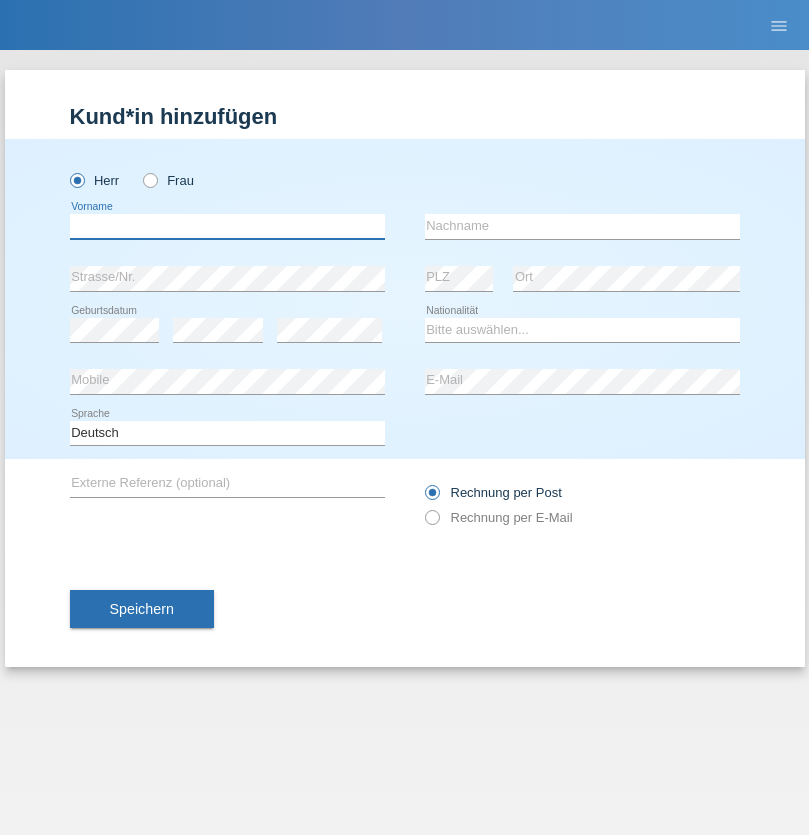 click at bounding box center (227, 226) 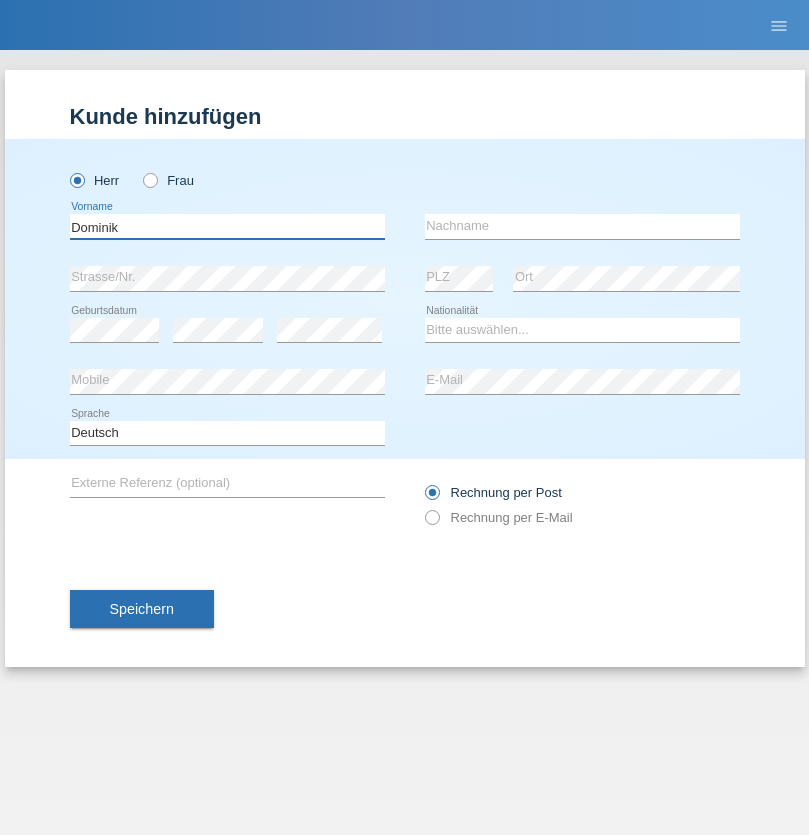 type on "Dominik" 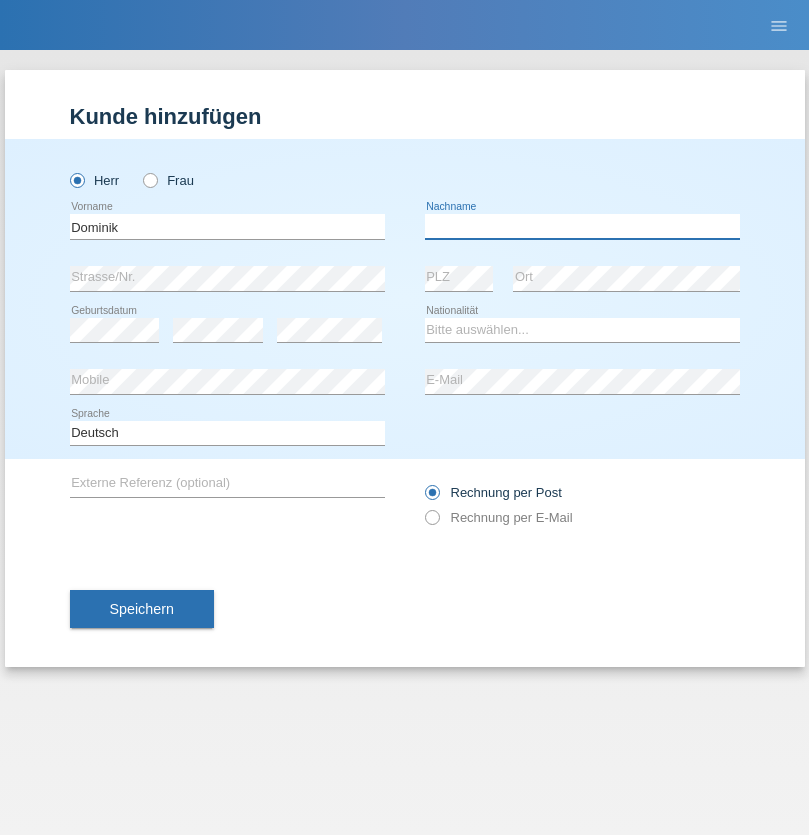 click at bounding box center (582, 226) 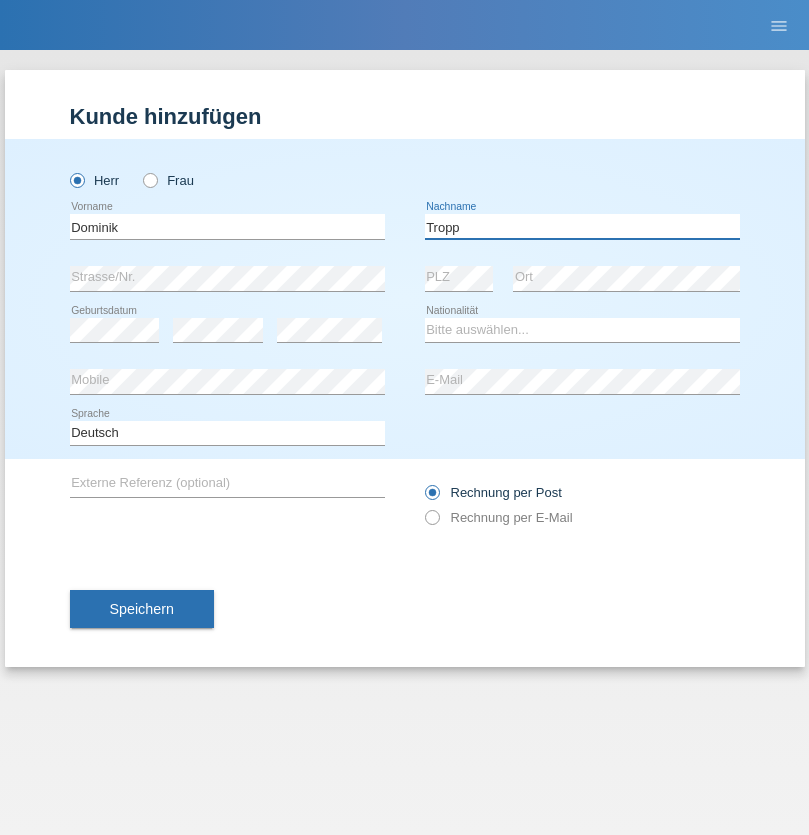 type on "Tropp" 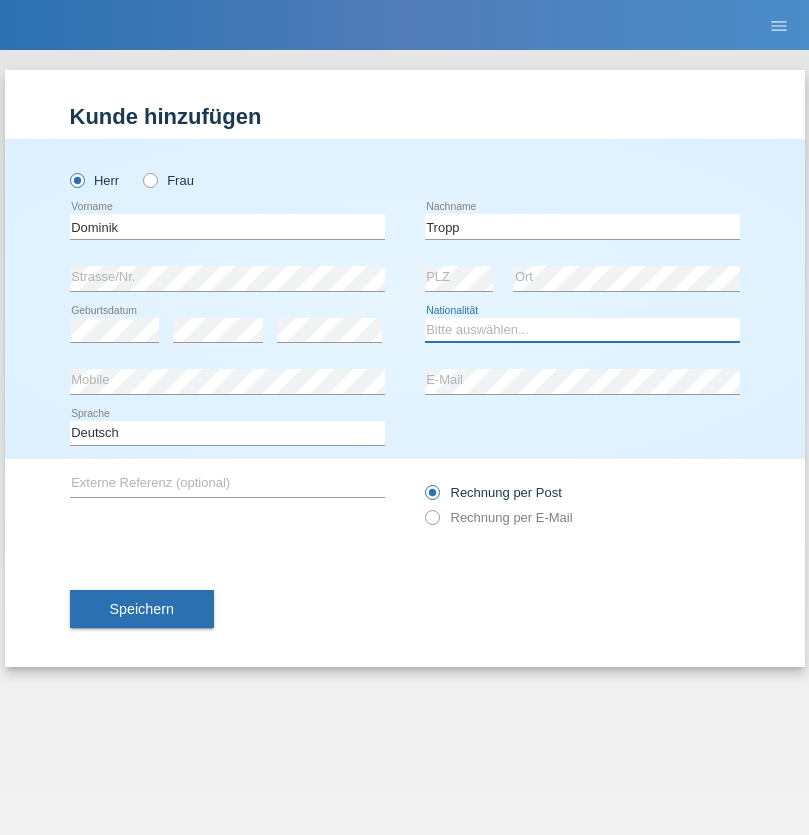 select on "SK" 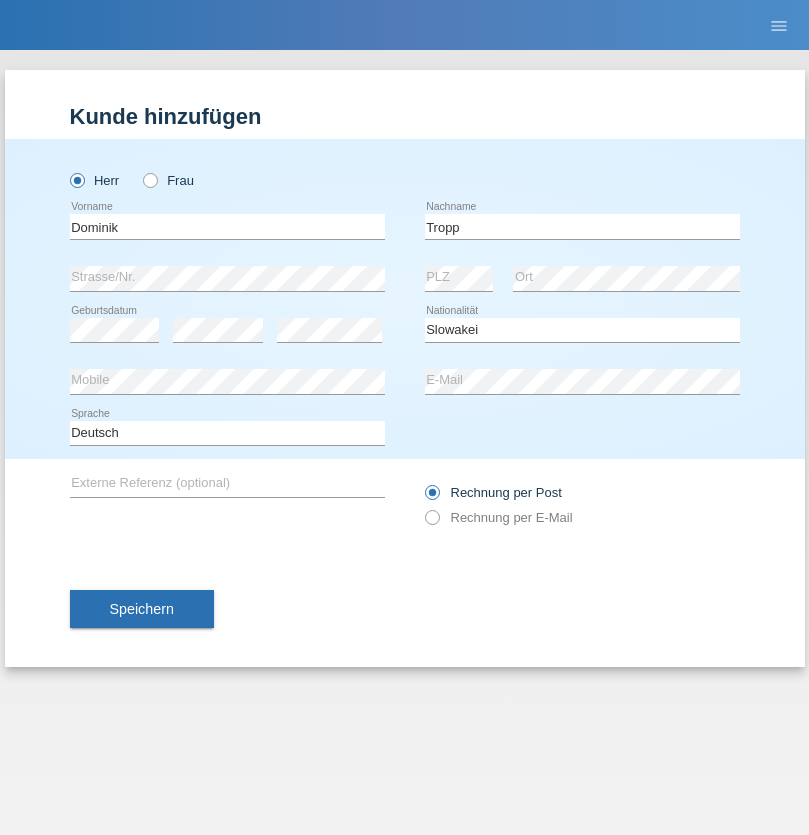select on "C" 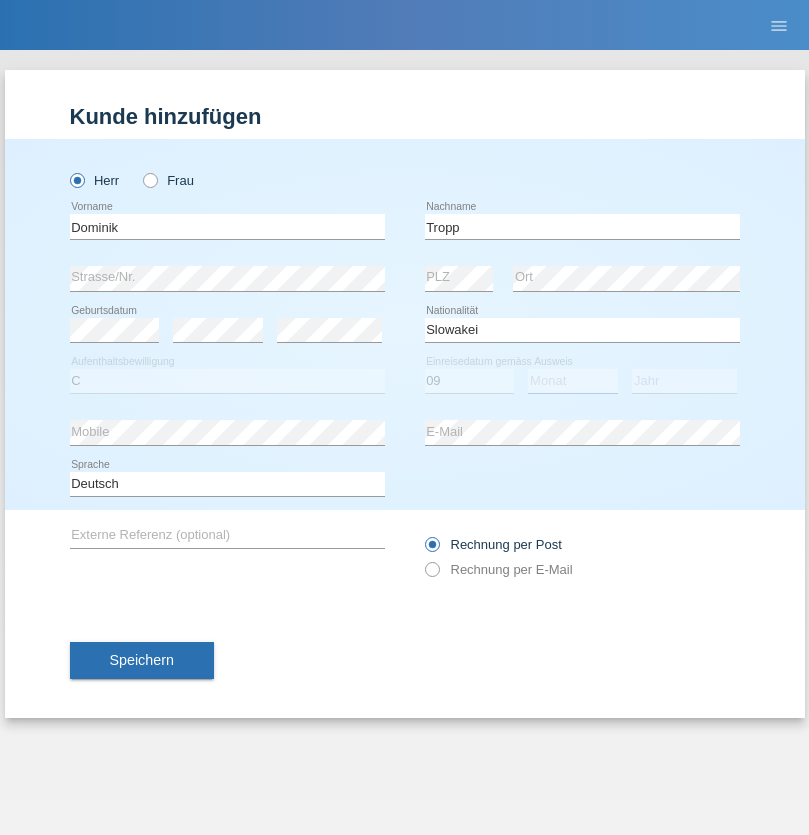 select on "08" 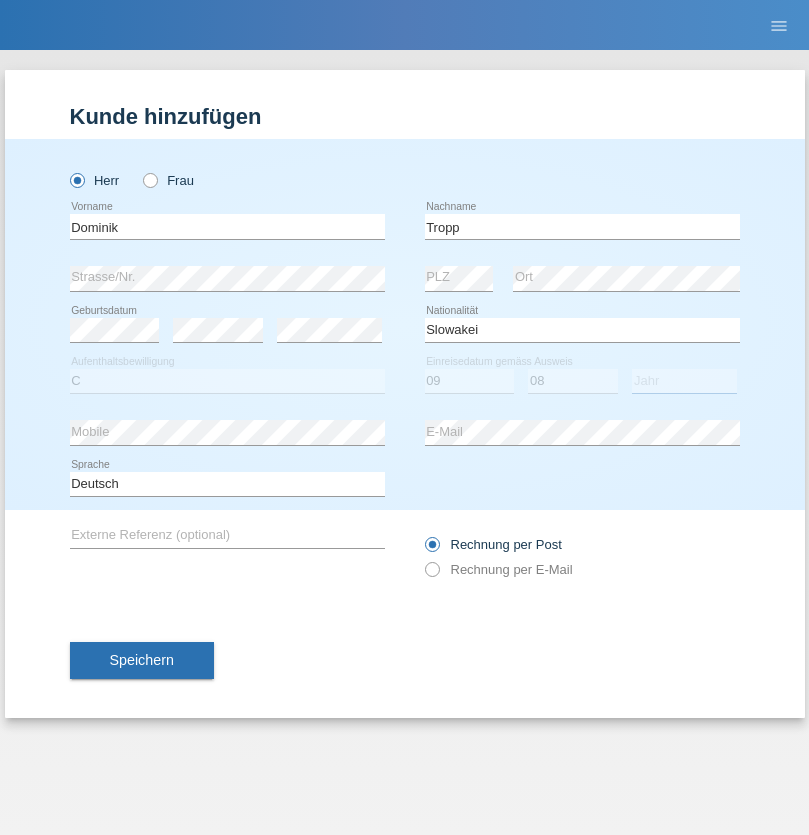 select on "2021" 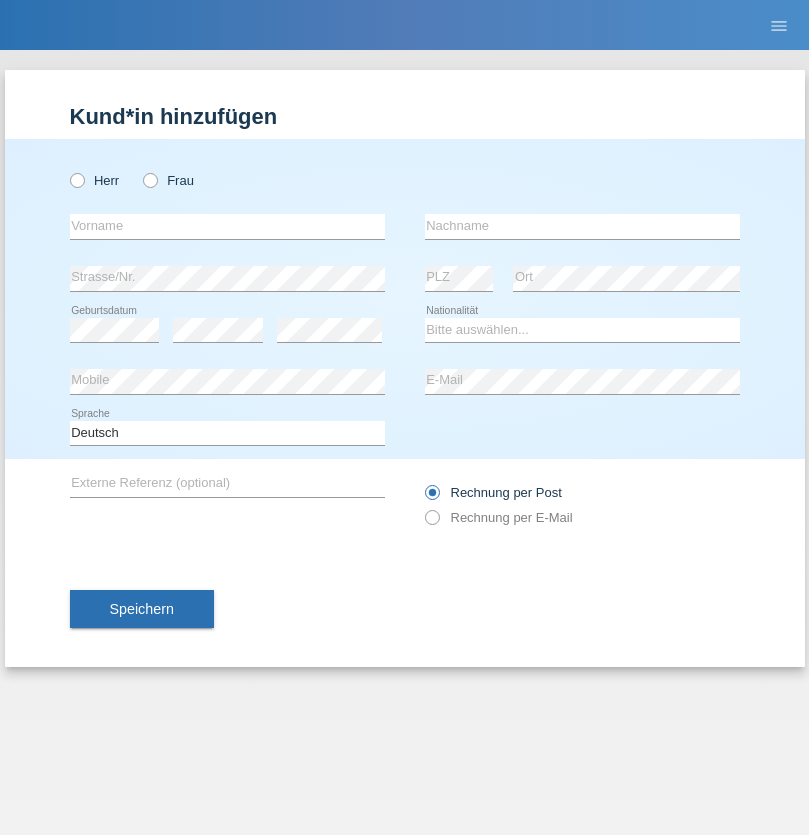 scroll, scrollTop: 0, scrollLeft: 0, axis: both 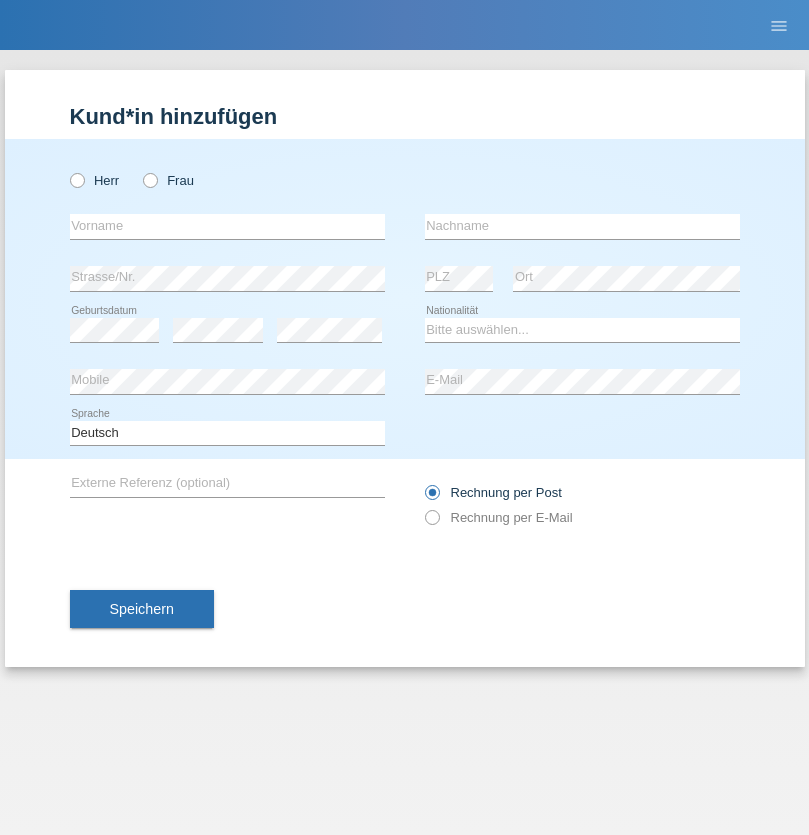 radio on "true" 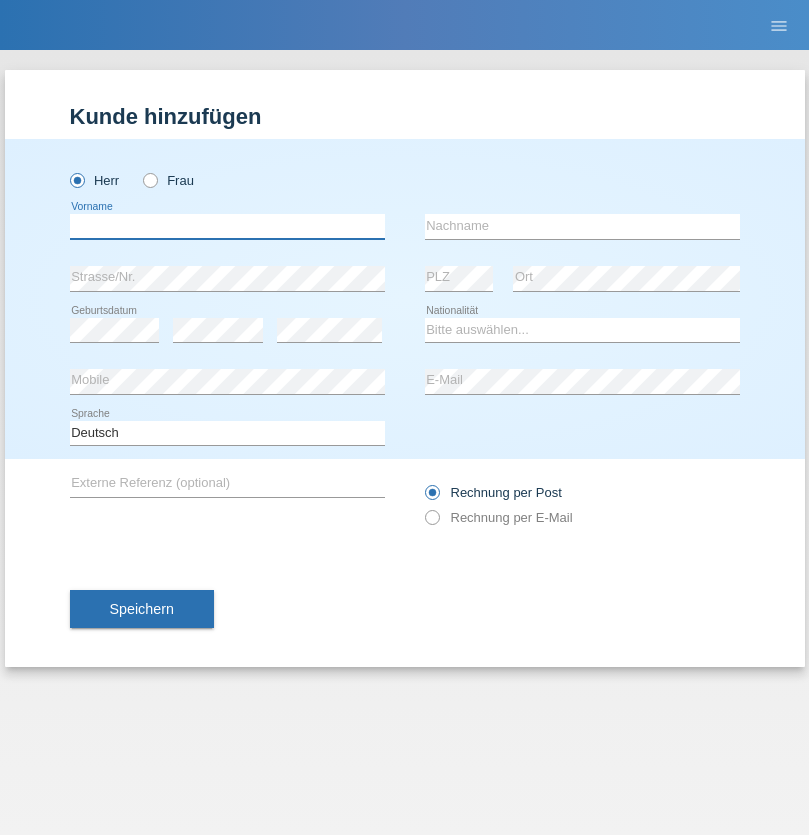 click at bounding box center (227, 226) 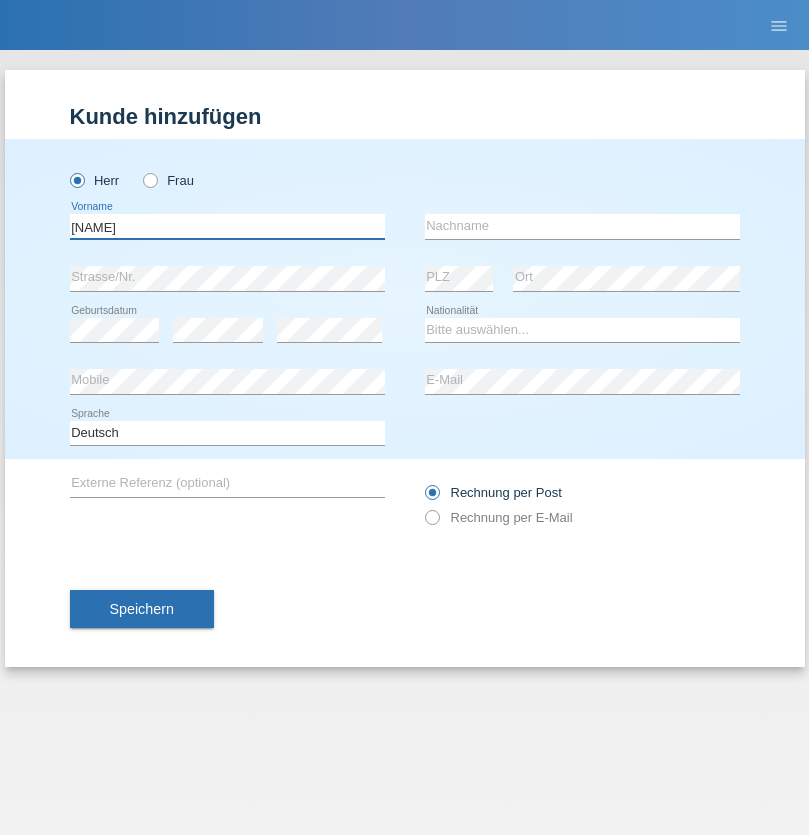 type on "[NAME]" 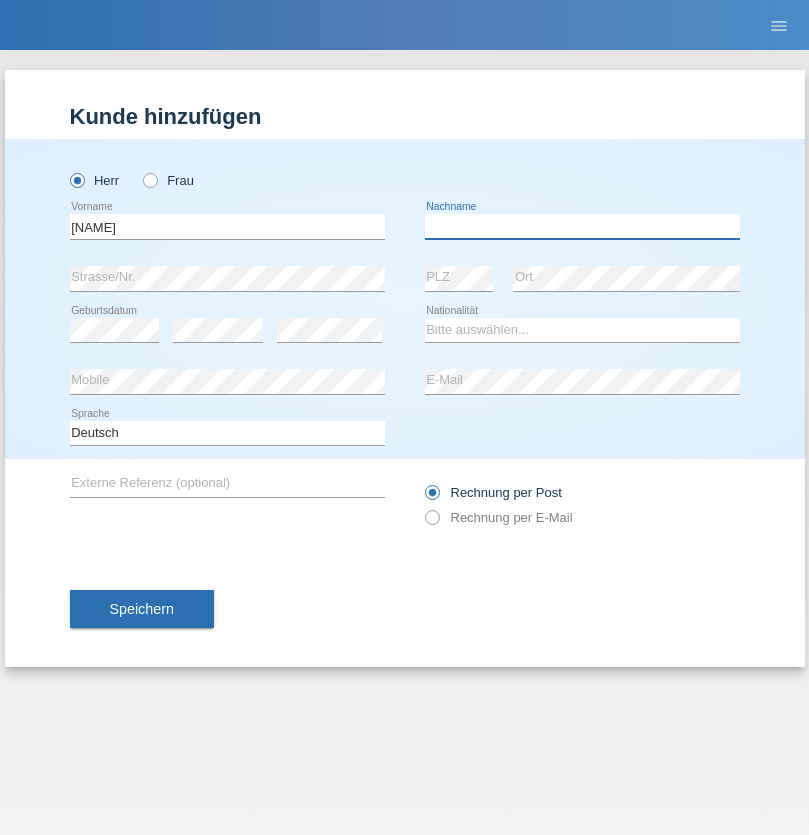 click at bounding box center [582, 226] 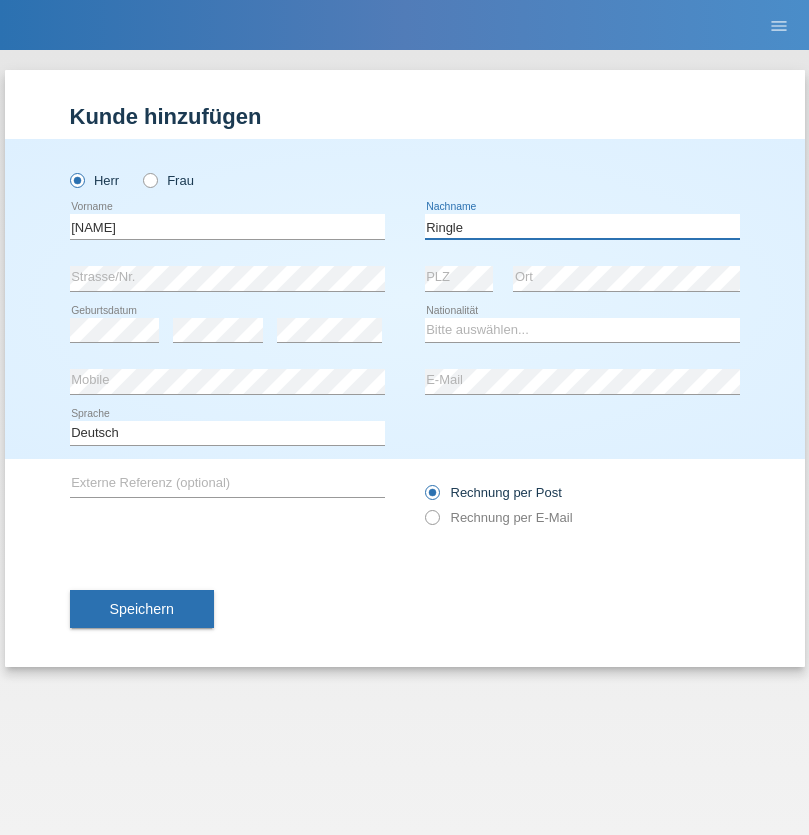 type on "Ringle" 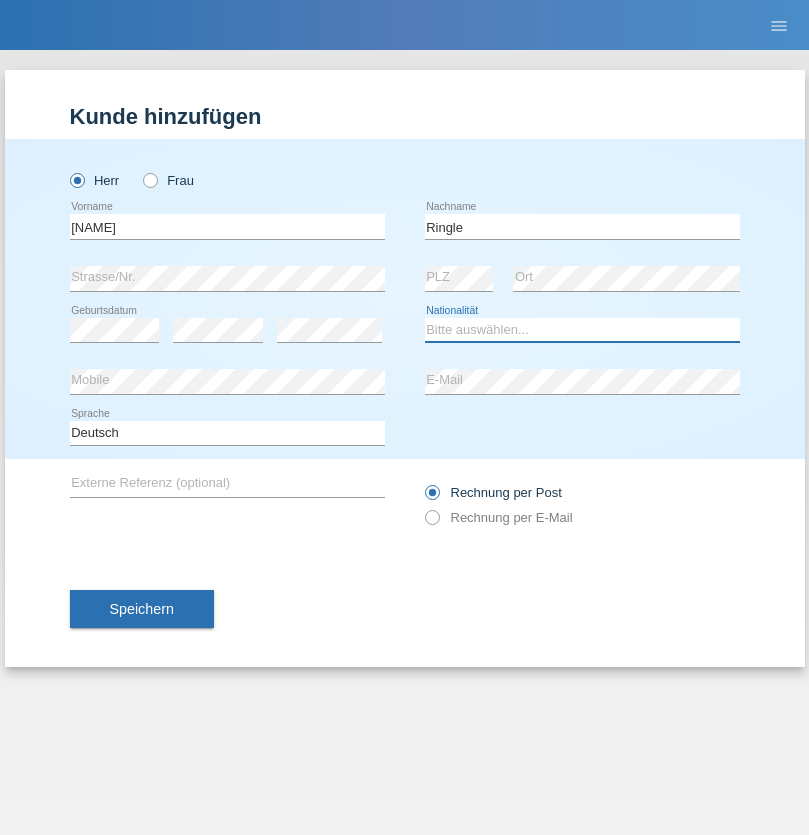 select on "DE" 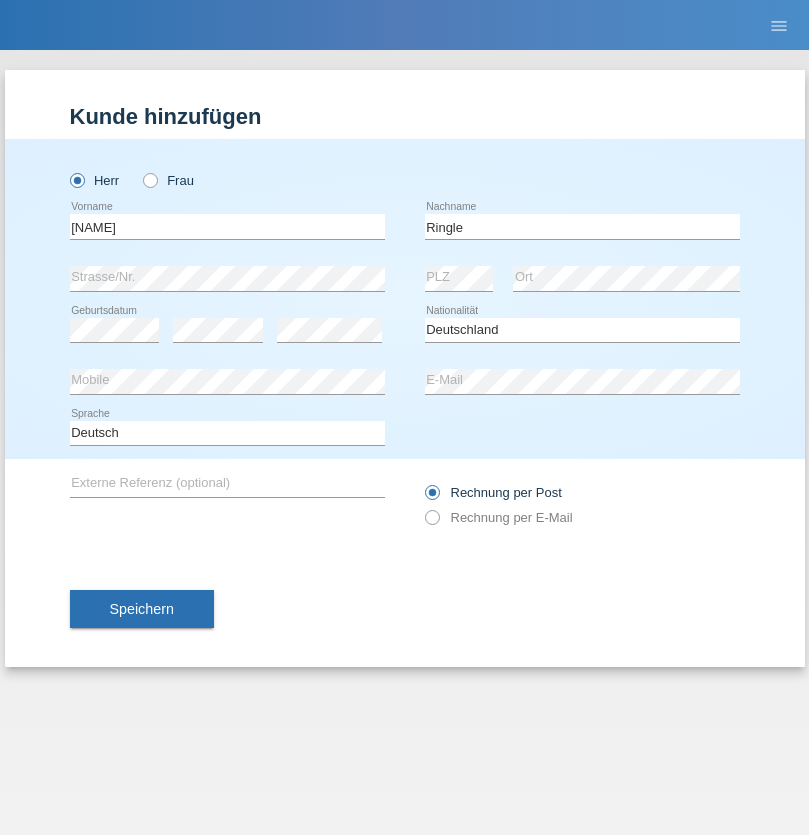 select on "C" 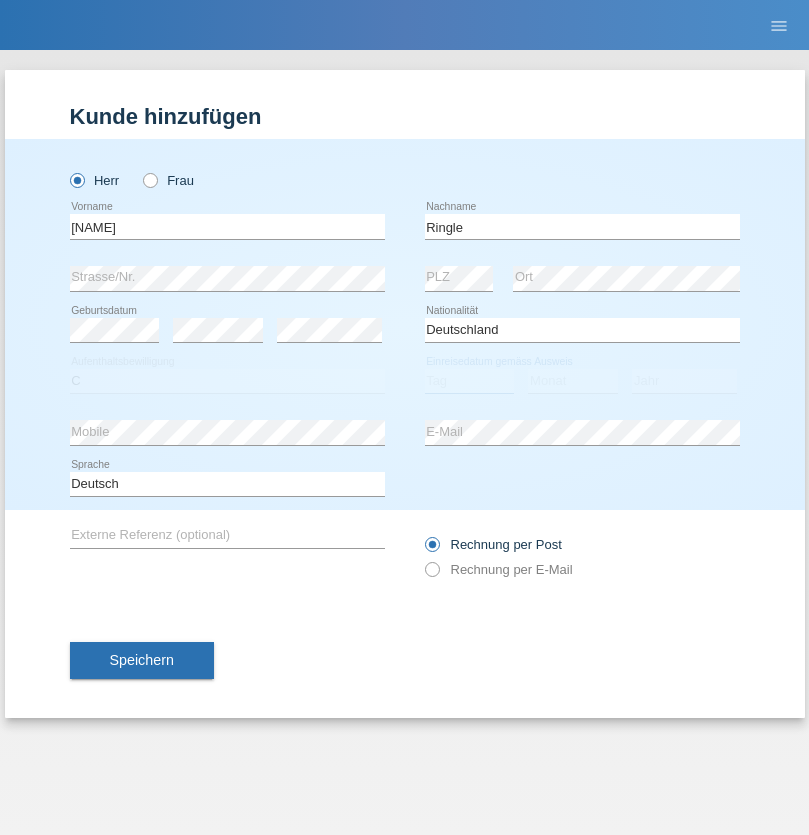 select on "06" 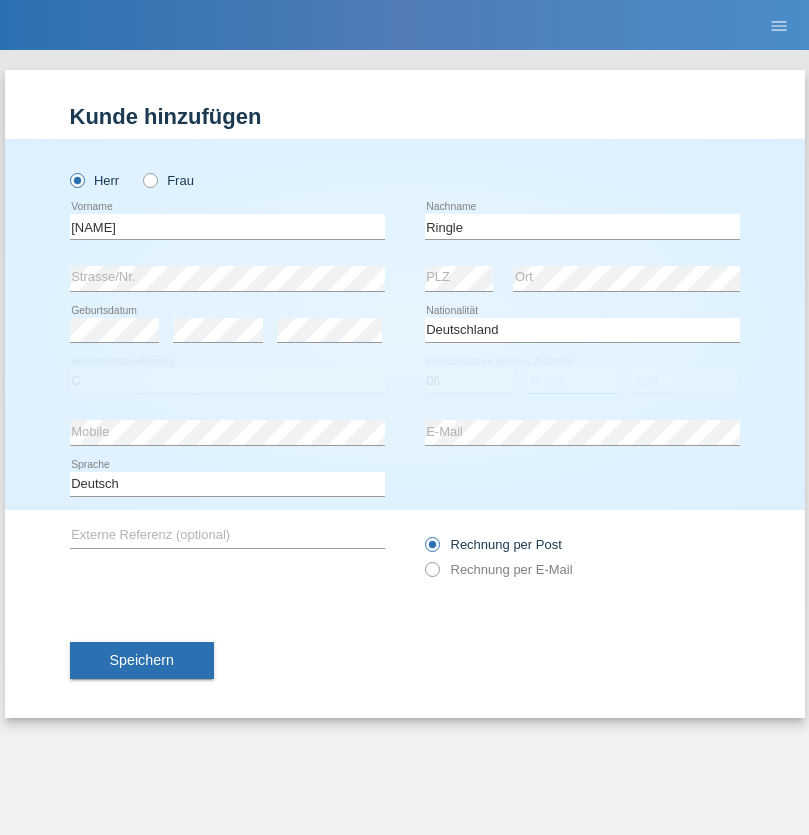 select on "01" 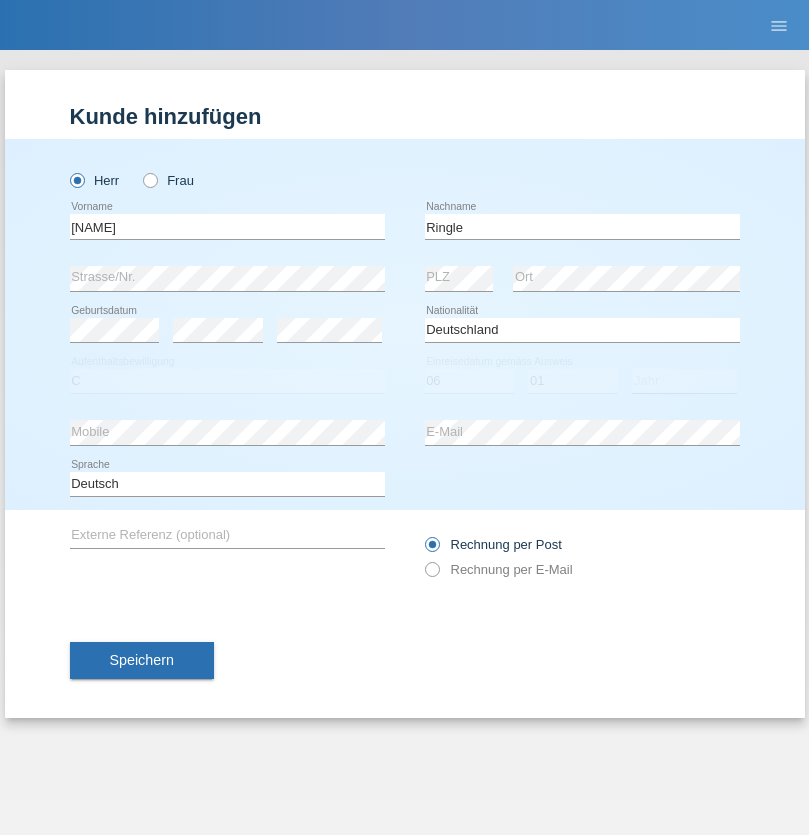 select on "2021" 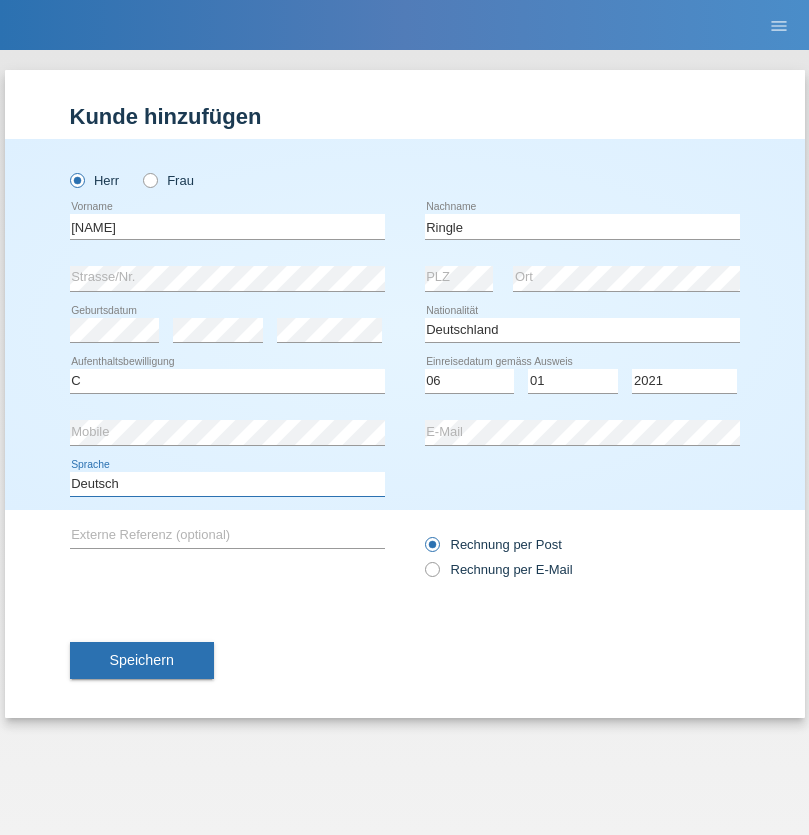 select on "en" 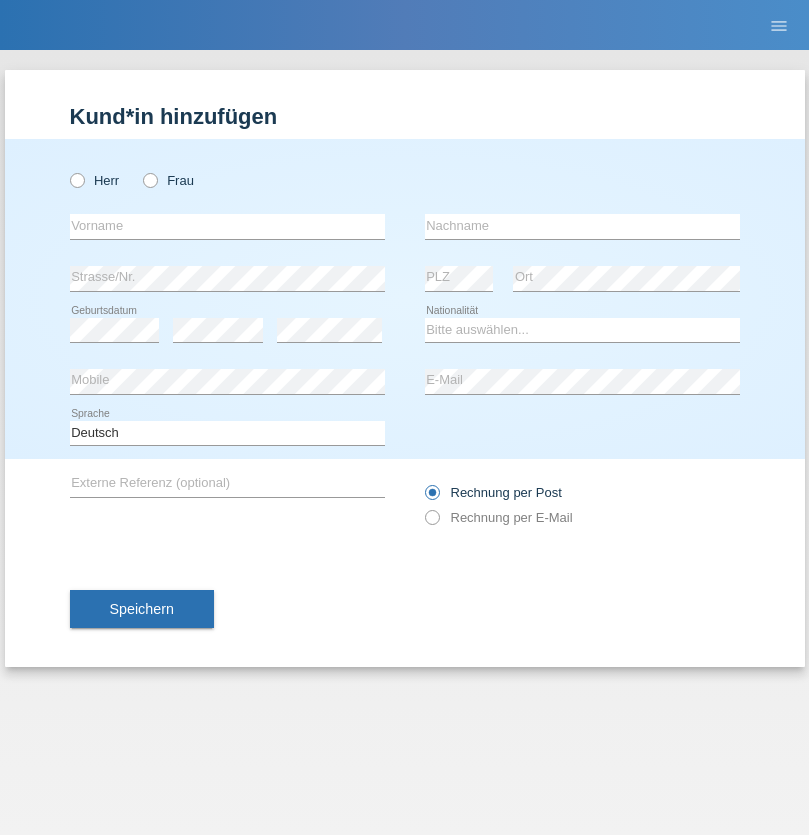 scroll, scrollTop: 0, scrollLeft: 0, axis: both 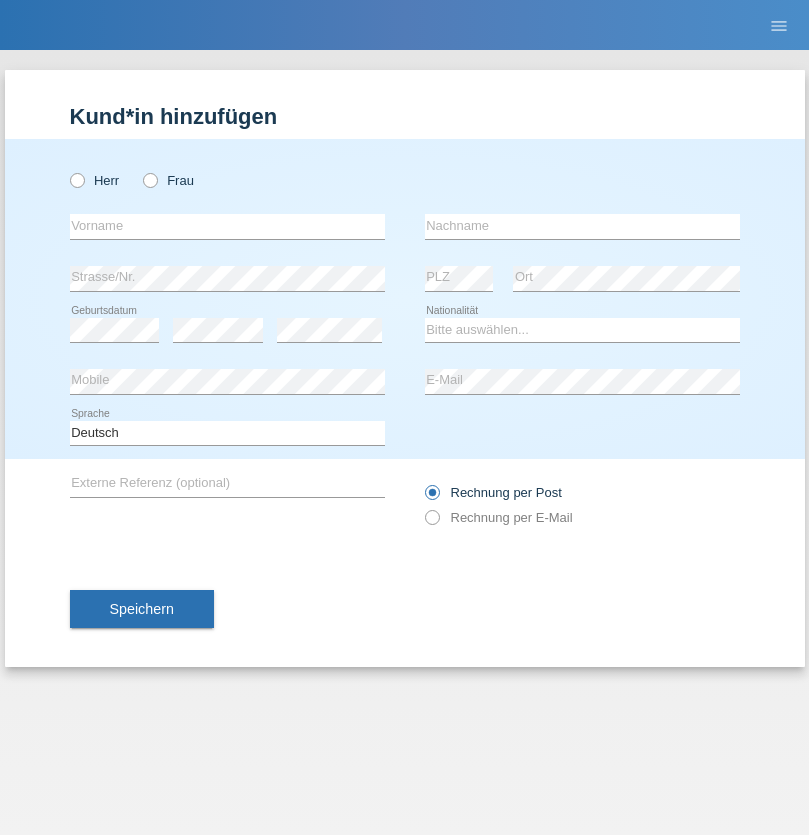radio on "true" 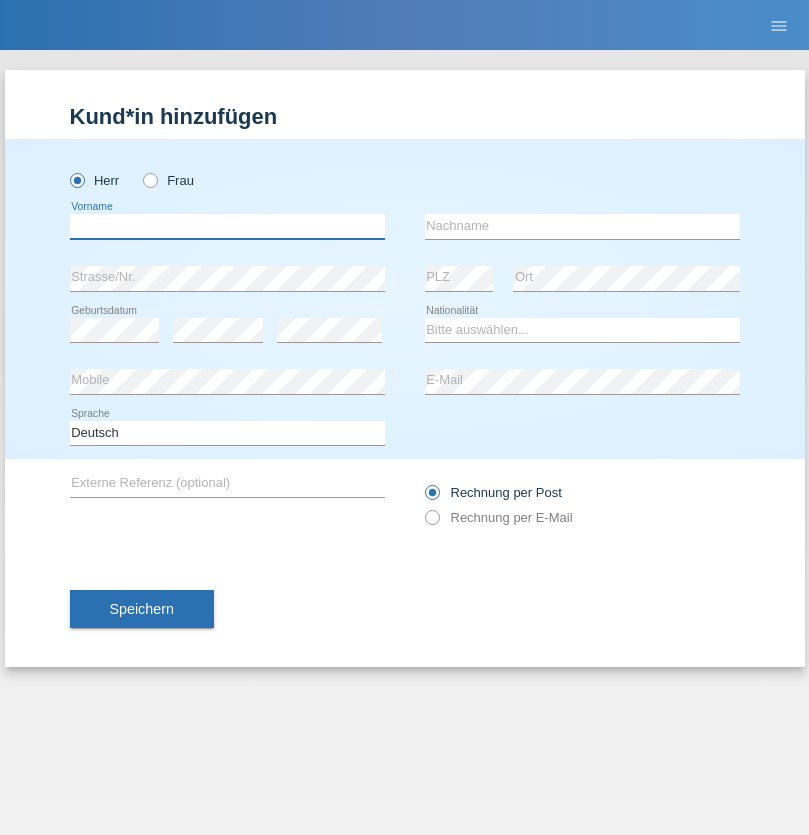 click at bounding box center [227, 226] 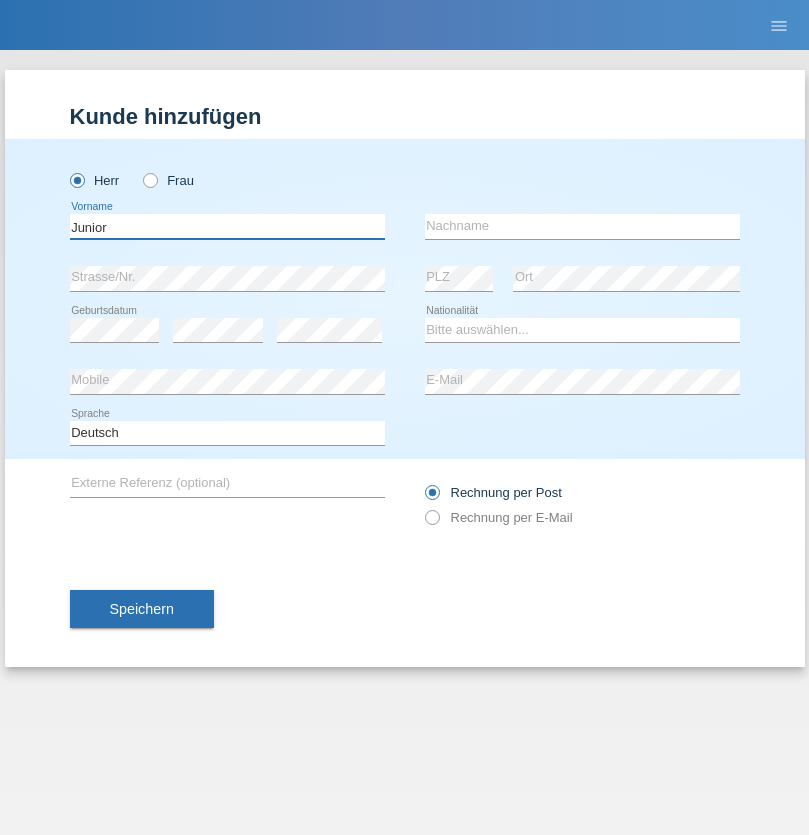 type on "Junior" 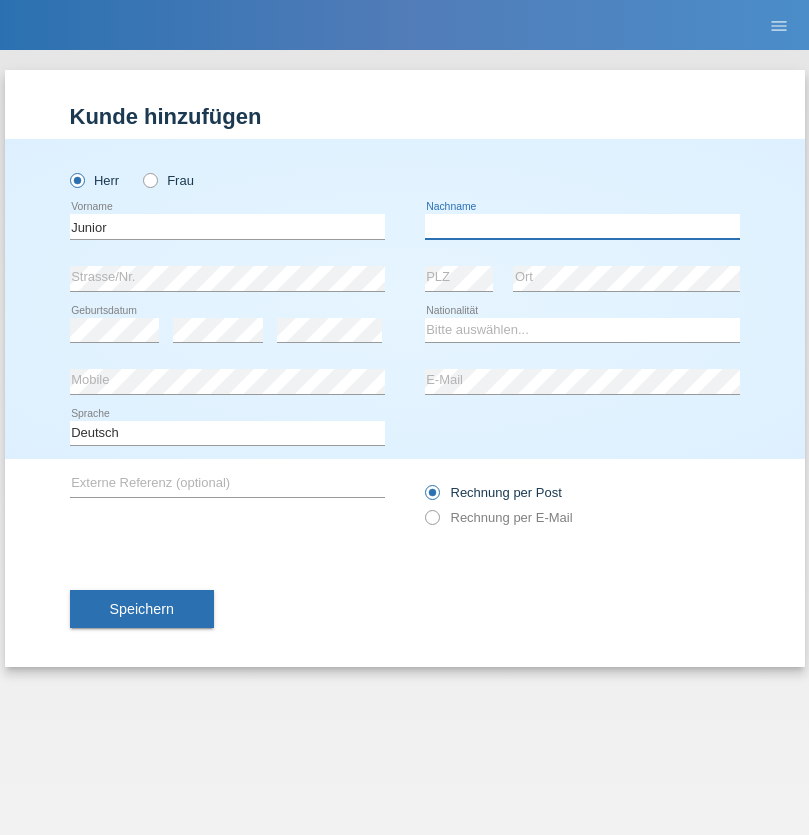 click at bounding box center [582, 226] 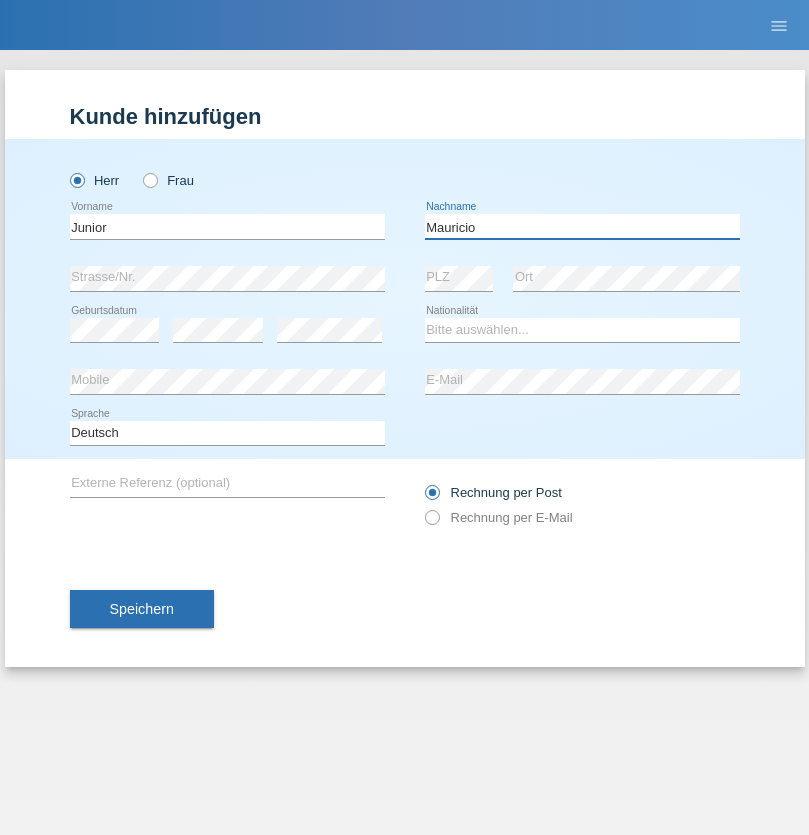 type on "Mauricio" 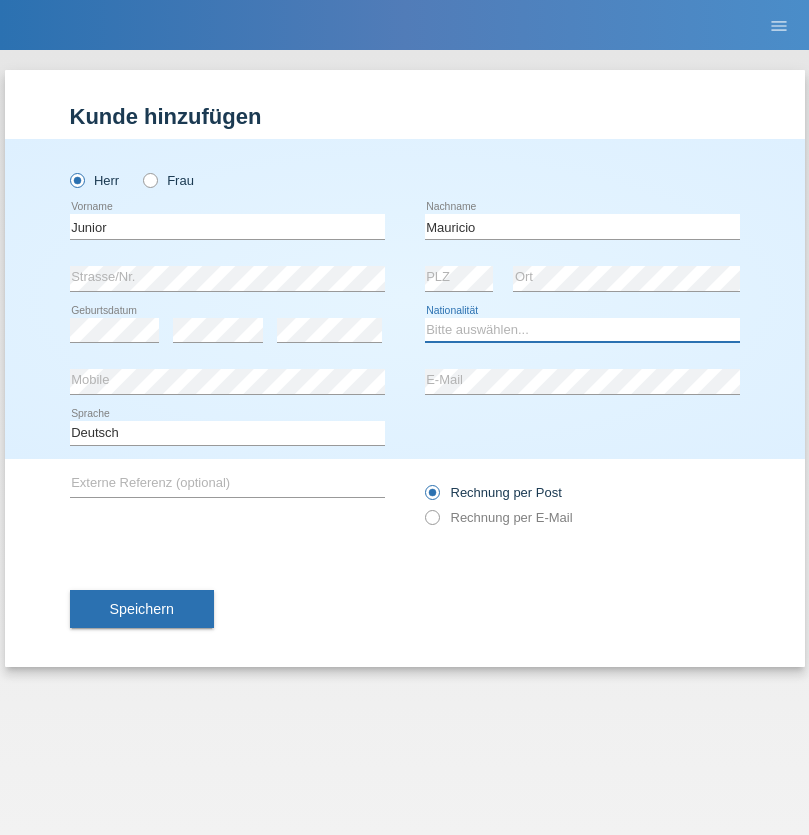 select on "CH" 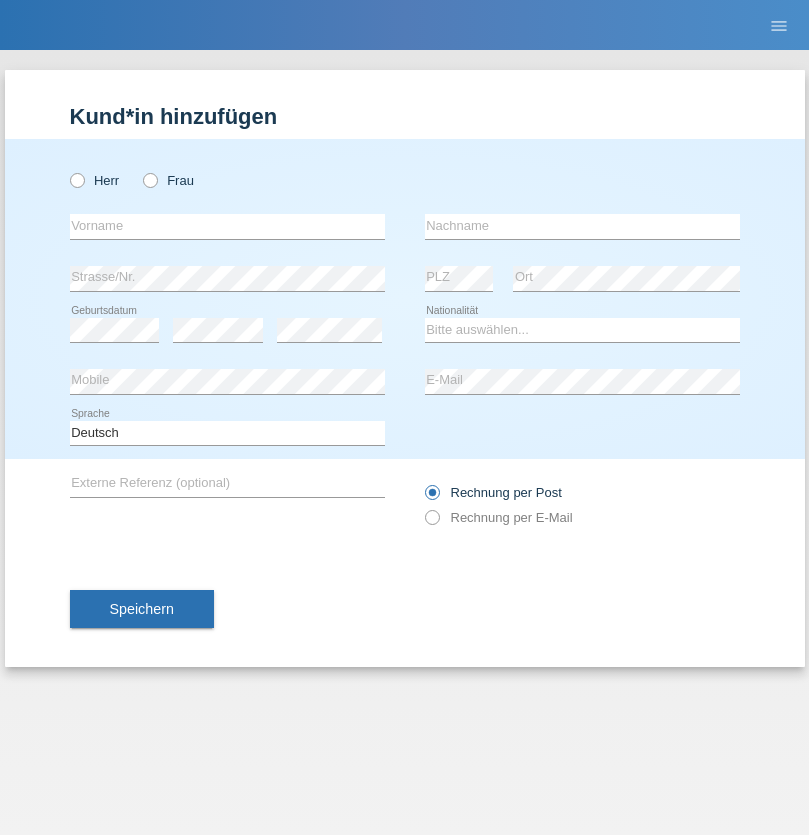 scroll, scrollTop: 0, scrollLeft: 0, axis: both 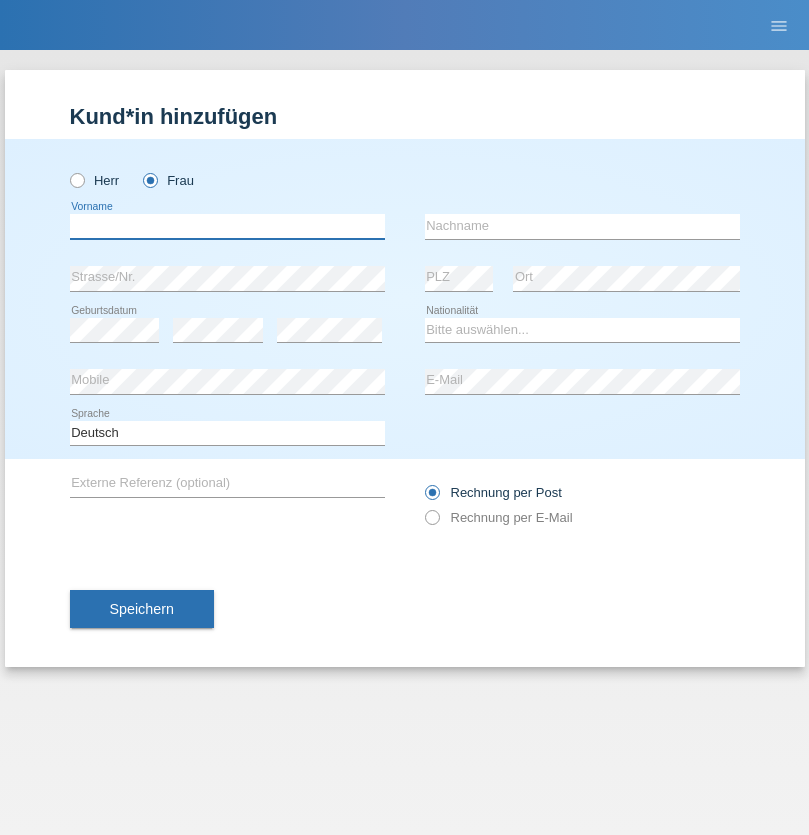 click at bounding box center [227, 226] 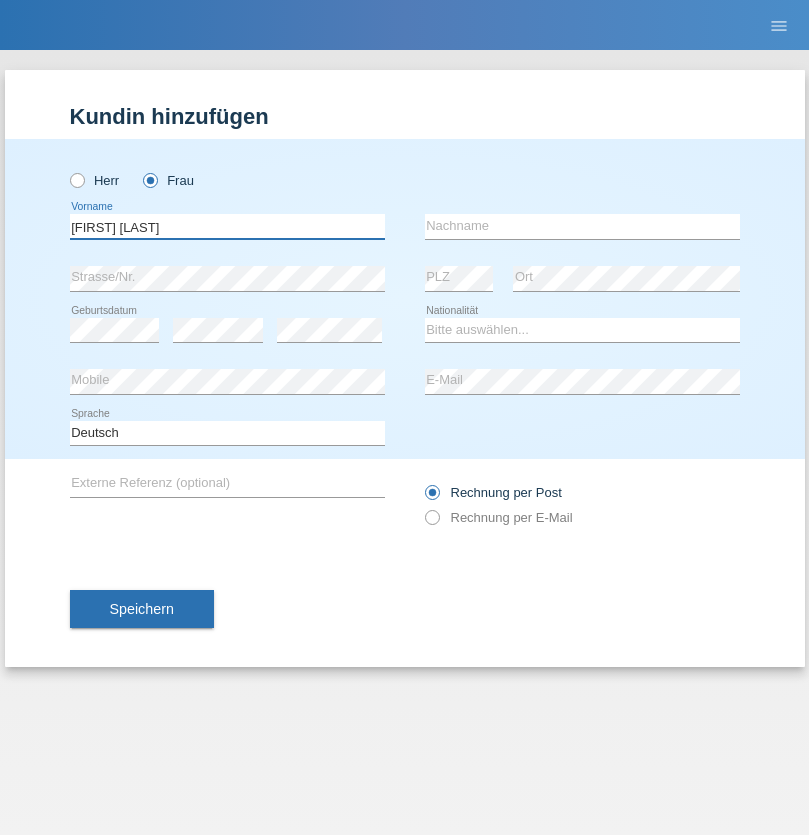 type on "[FIRST] [LAST]" 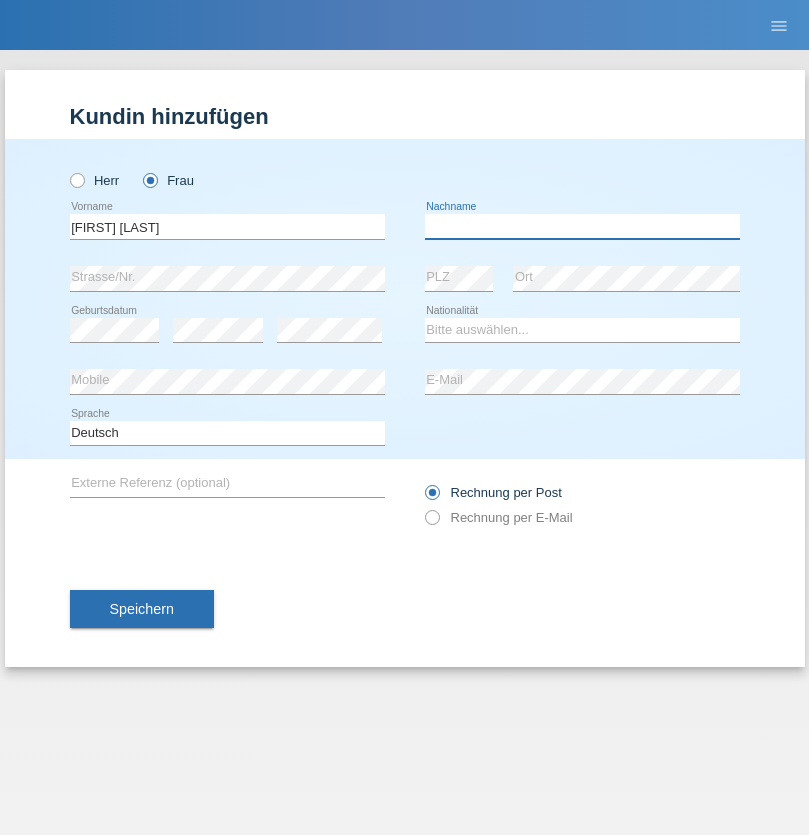 click at bounding box center (582, 226) 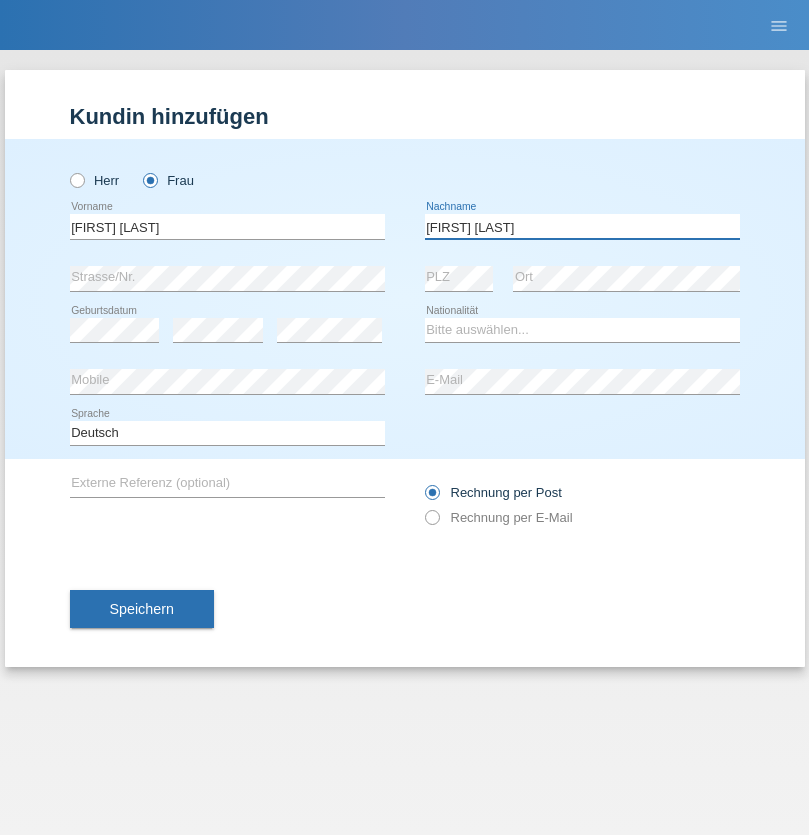 type on "Knusel Campillo" 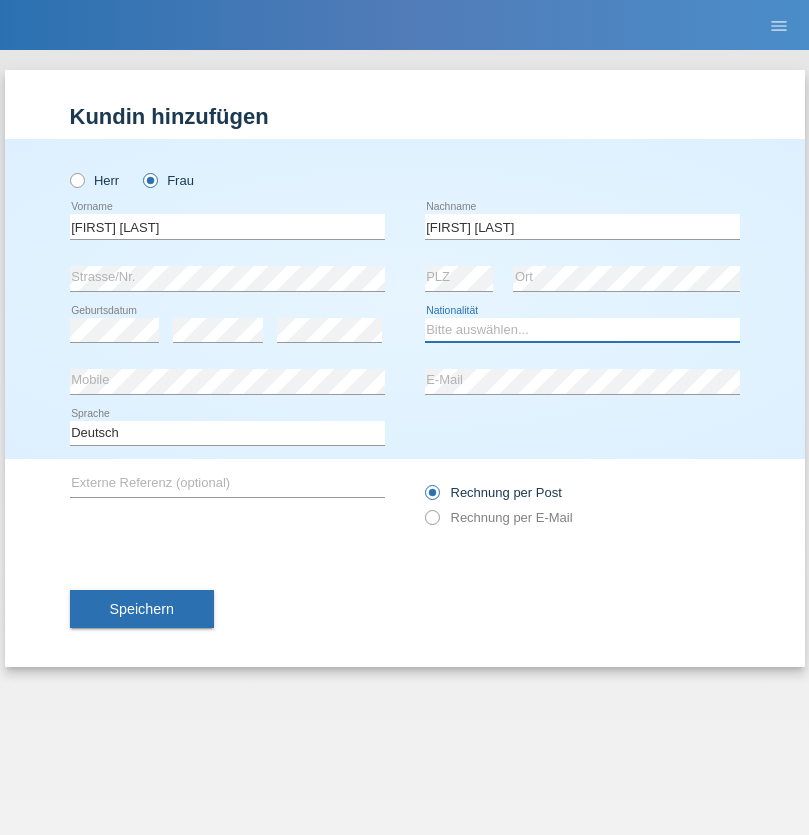 select on "CH" 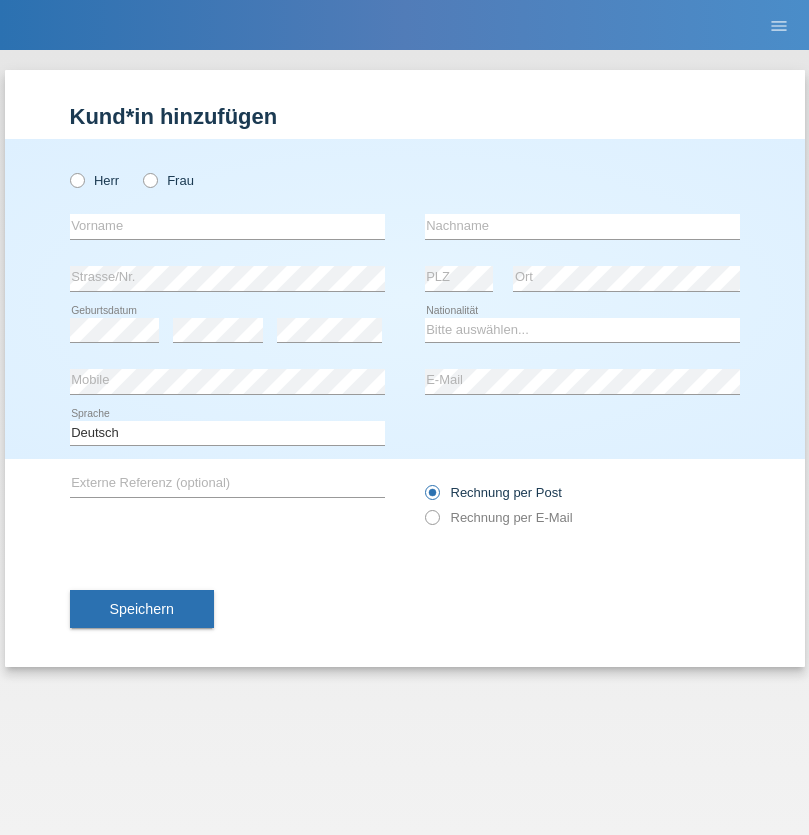 scroll, scrollTop: 0, scrollLeft: 0, axis: both 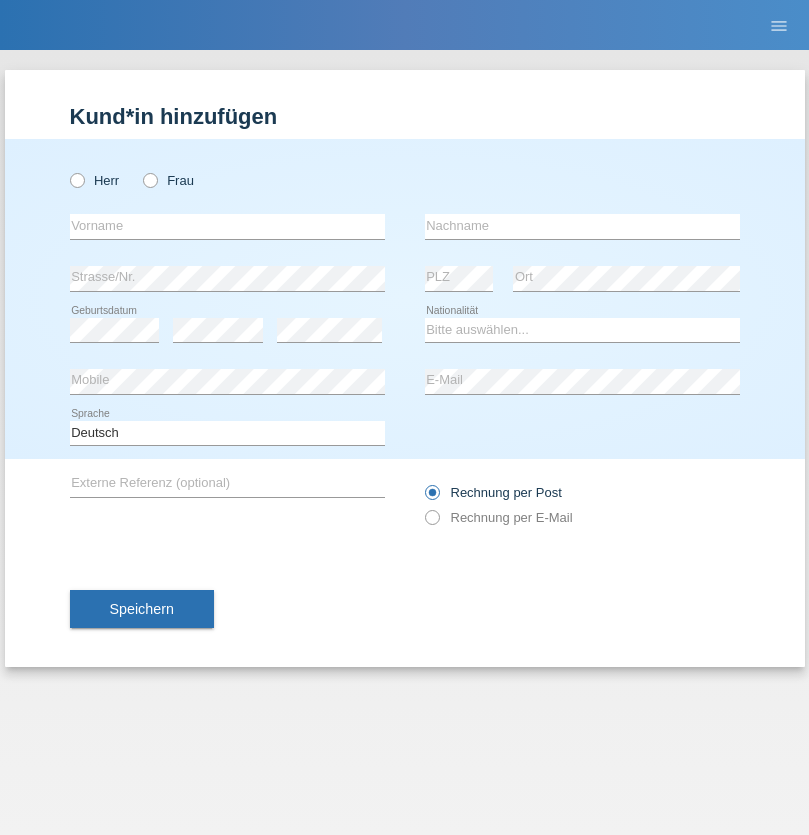 radio on "true" 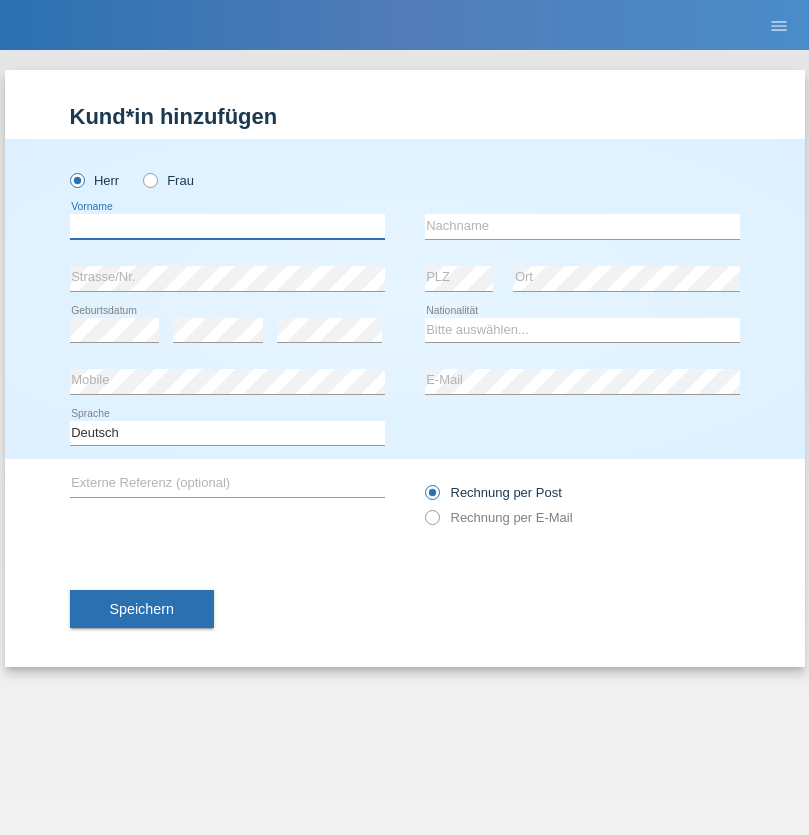 click at bounding box center [227, 226] 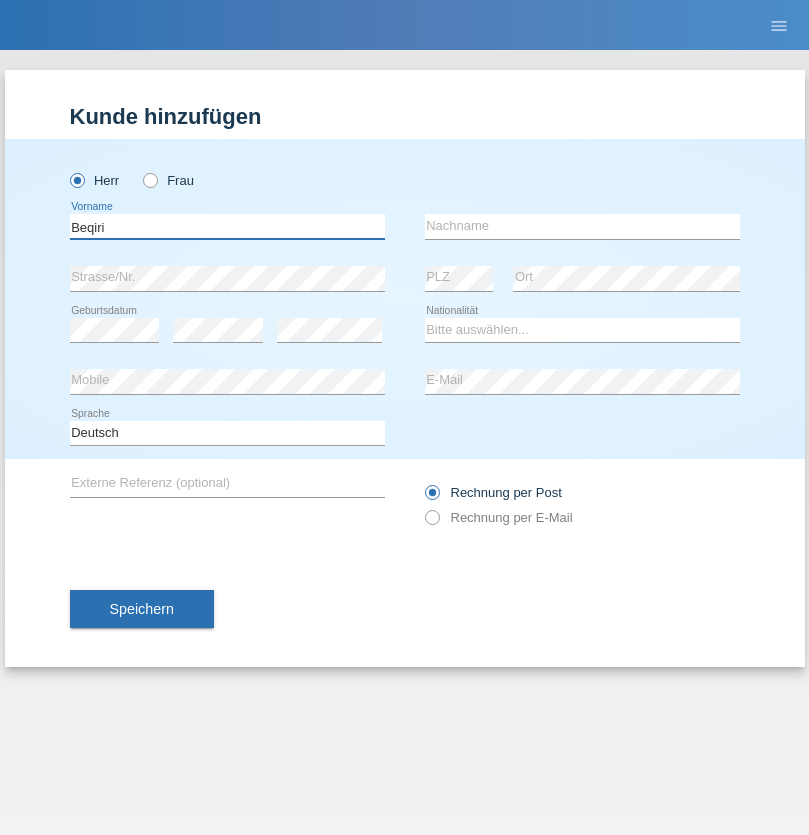 type on "Beqiri" 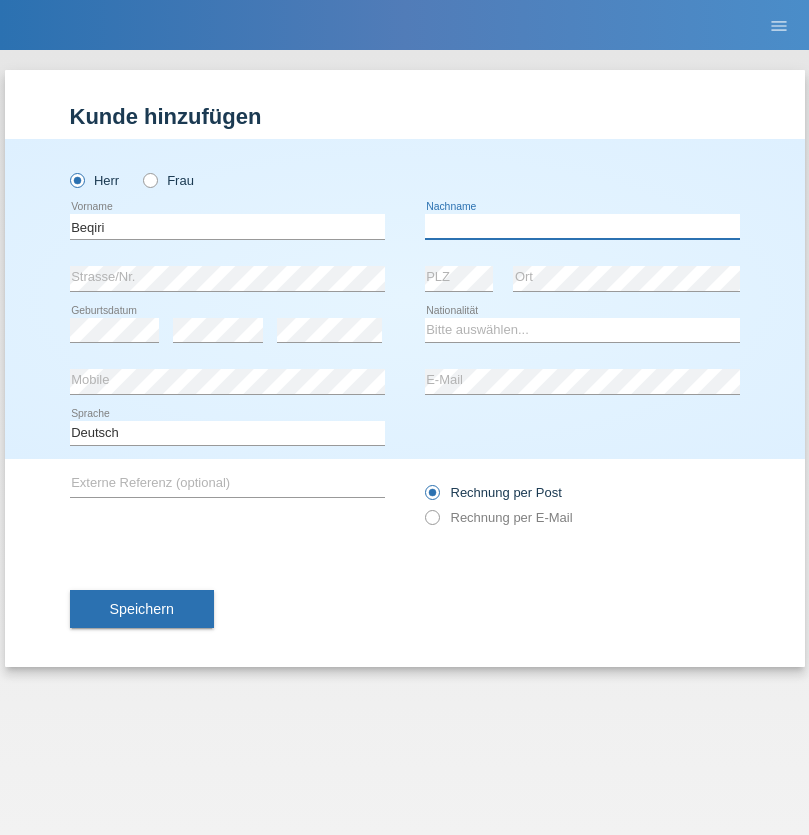 click at bounding box center [582, 226] 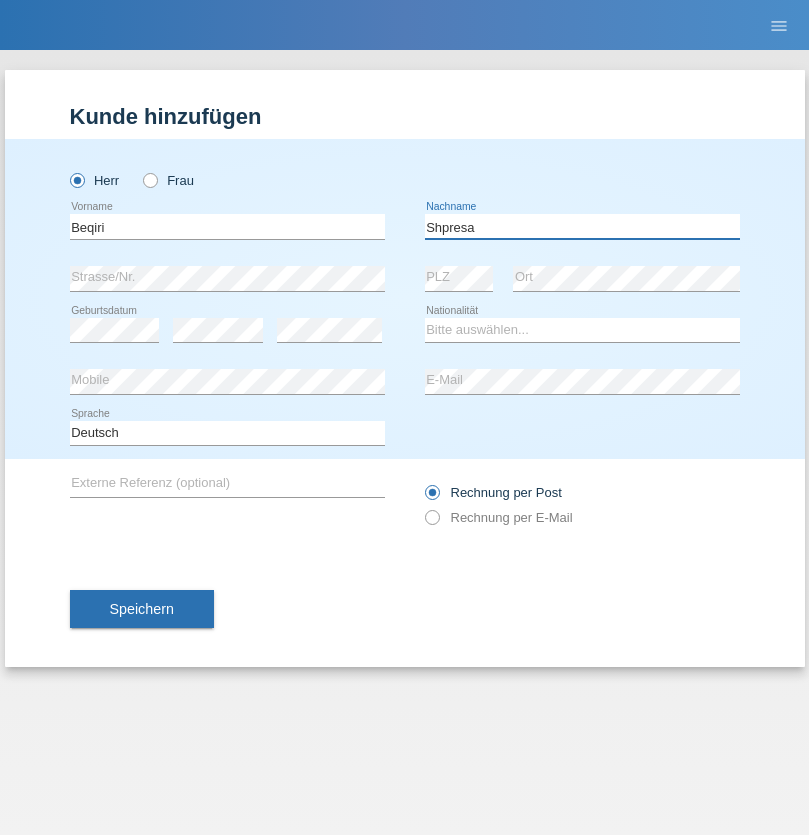 type on "Shpresa" 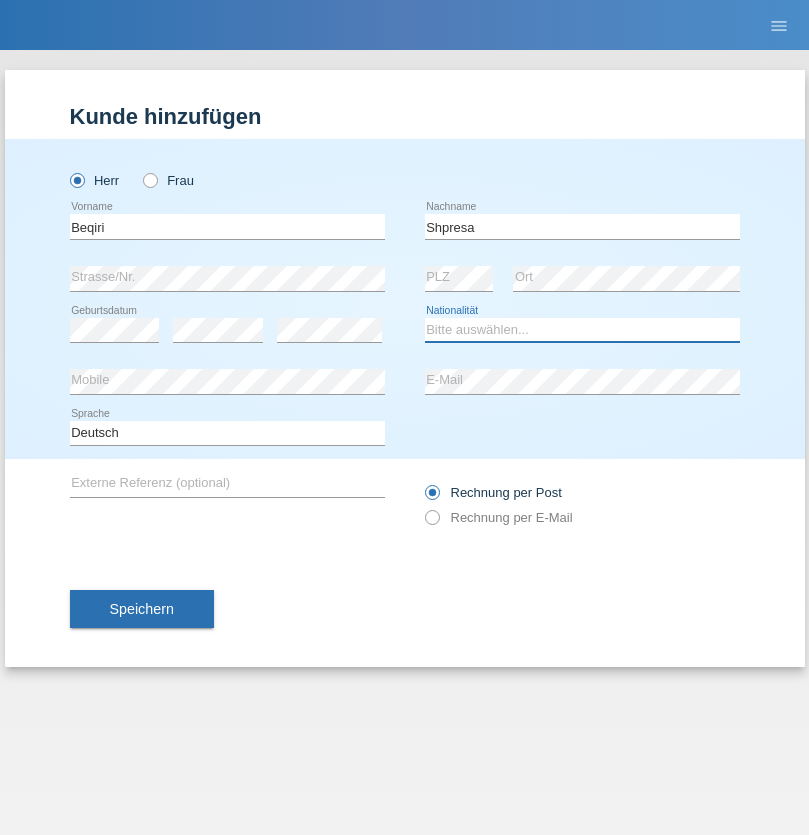 select on "XK" 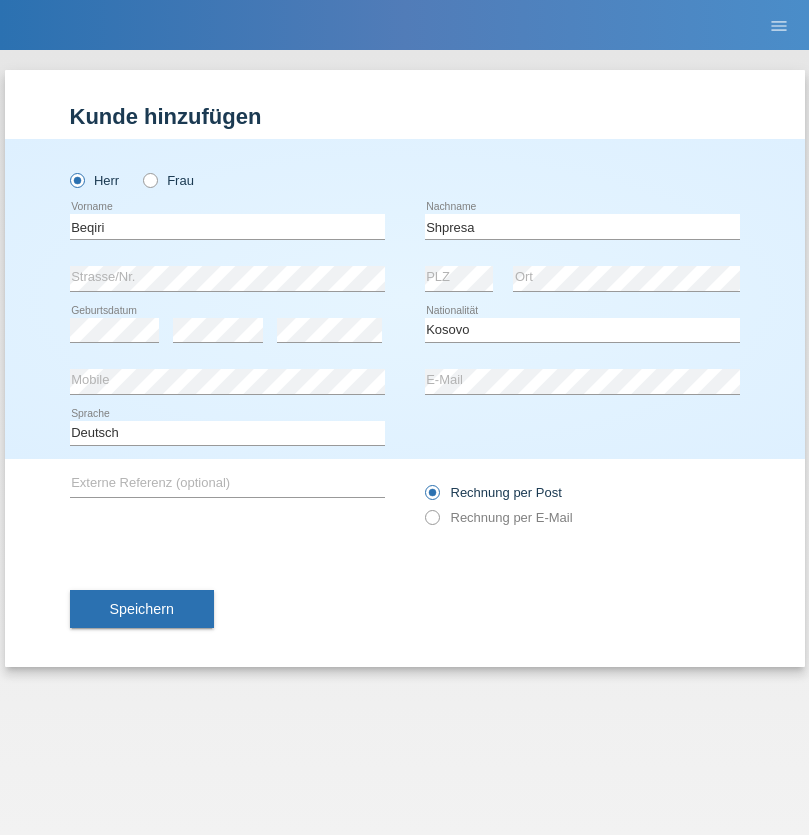 select on "C" 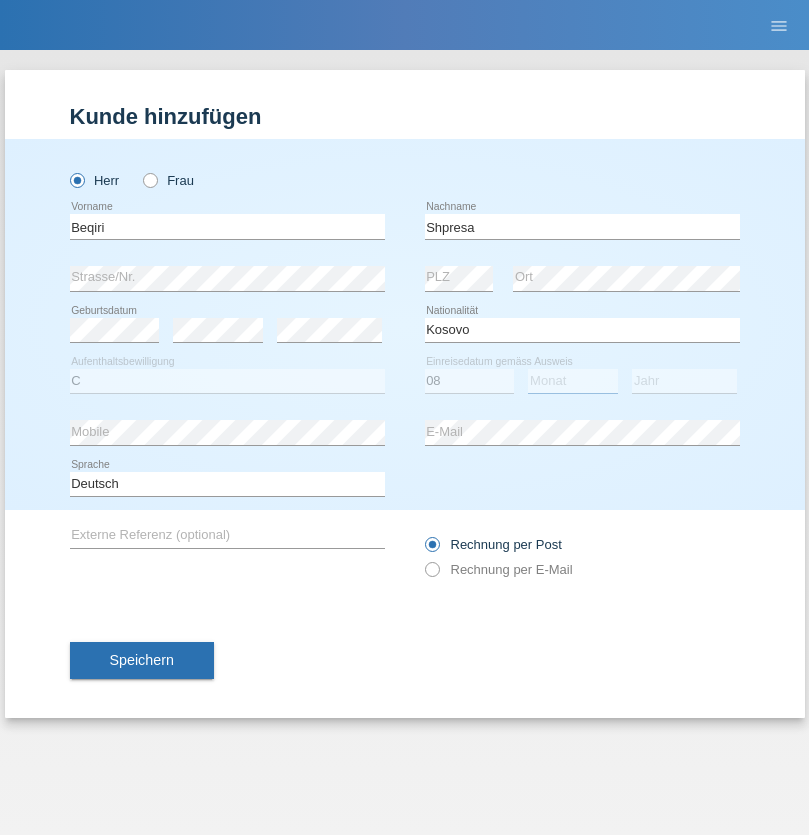 select on "02" 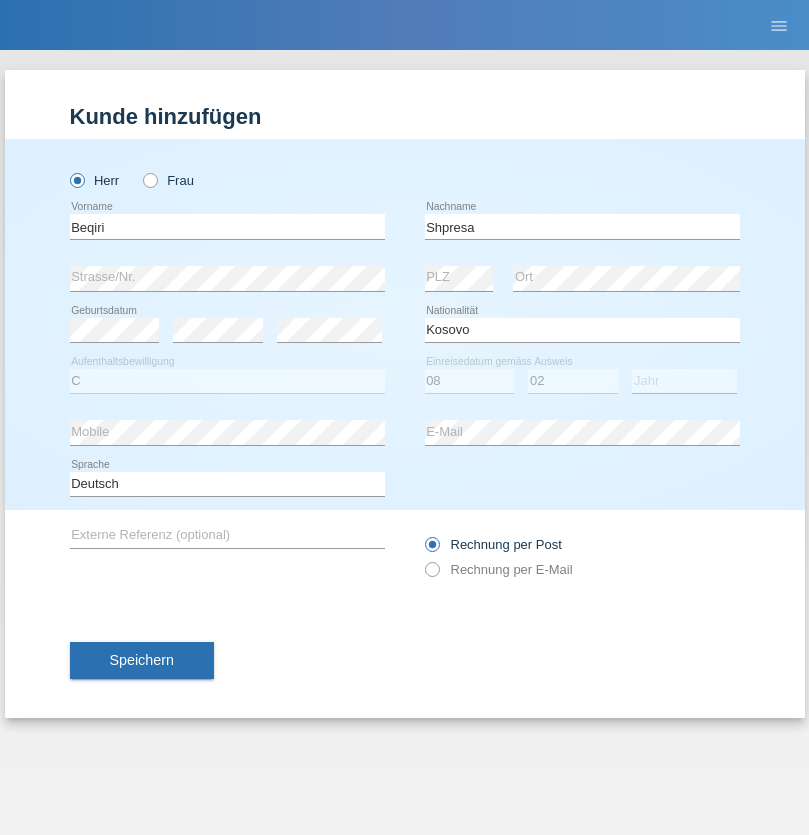 select on "1979" 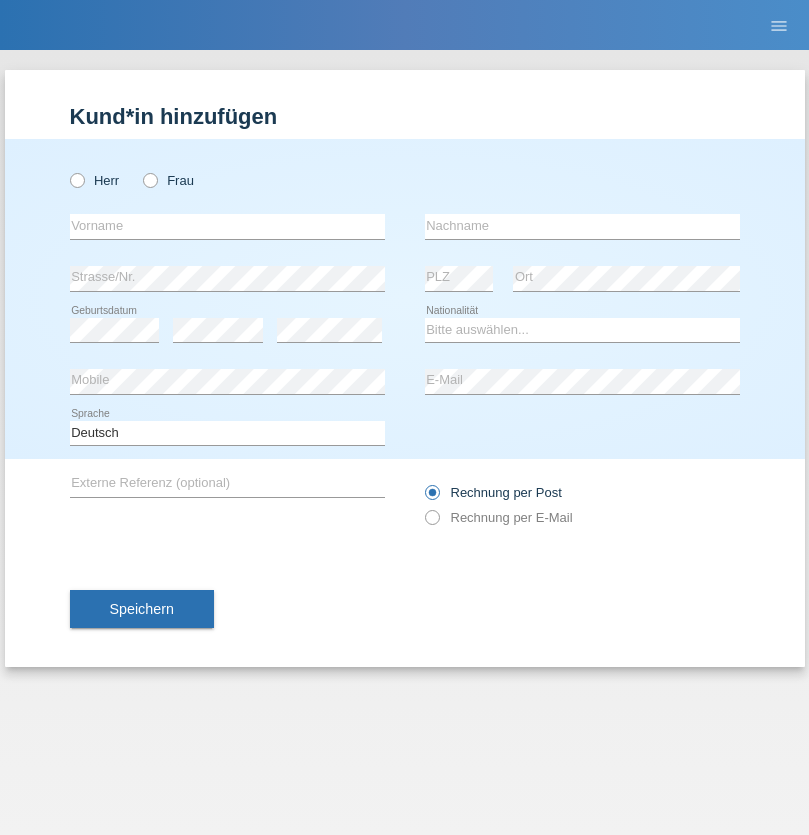 scroll, scrollTop: 0, scrollLeft: 0, axis: both 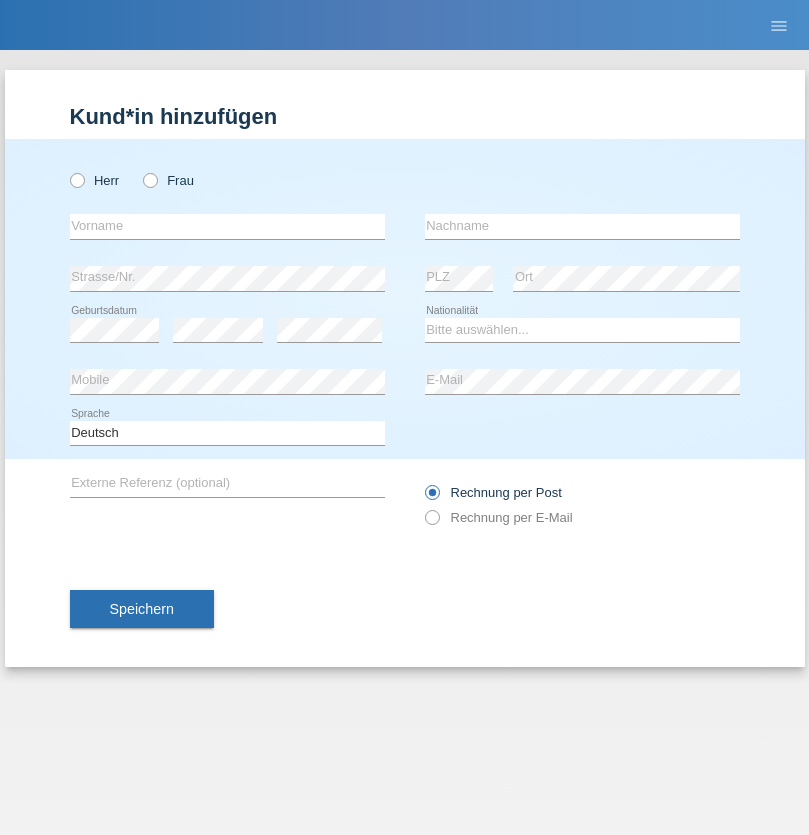 radio on "true" 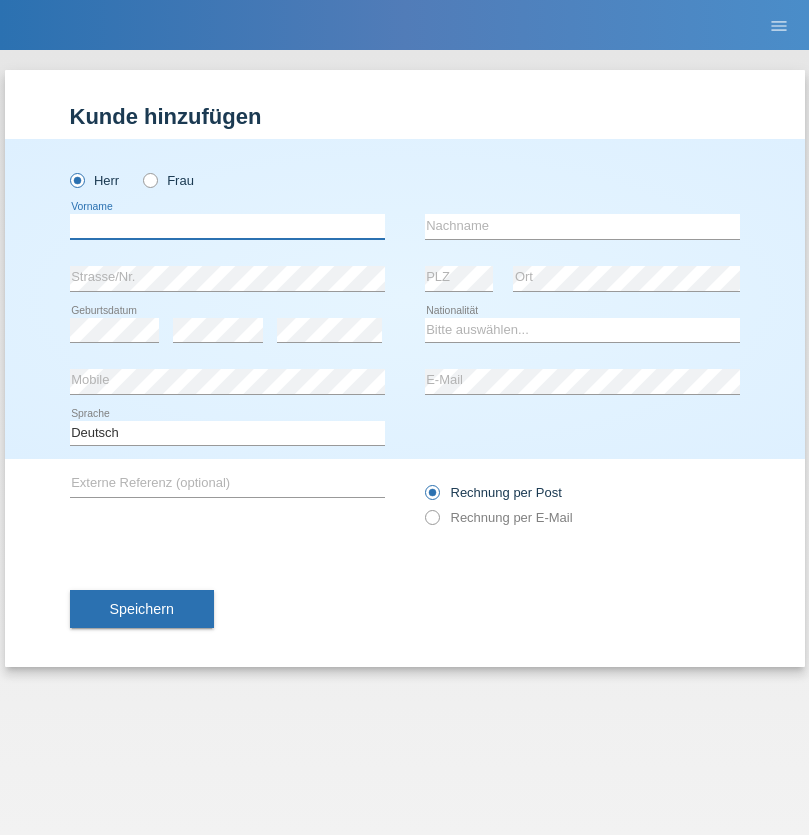 click at bounding box center (227, 226) 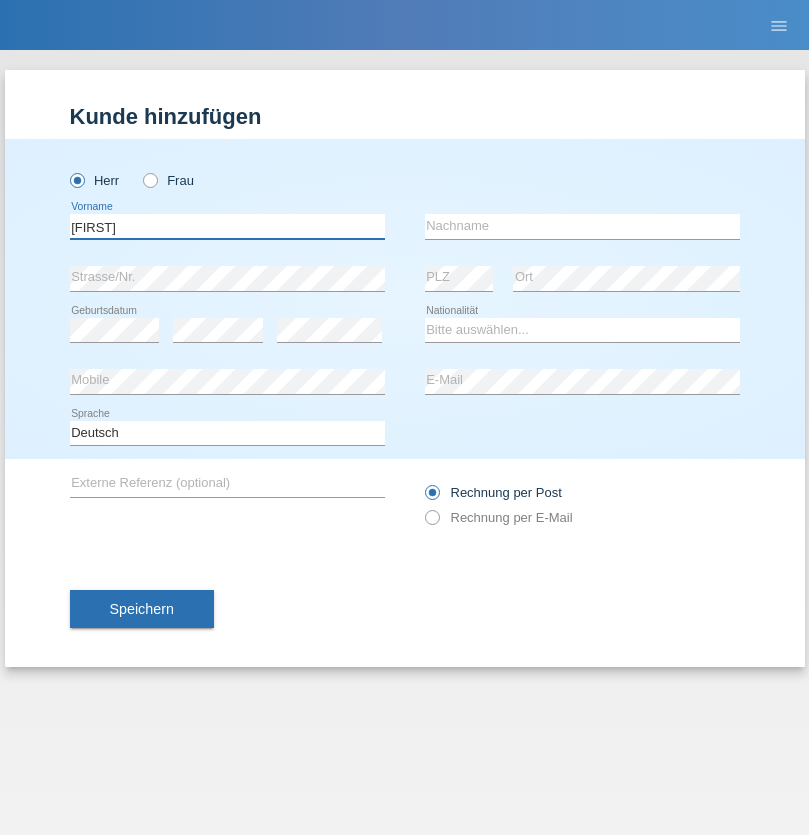 type on "[FIRST]" 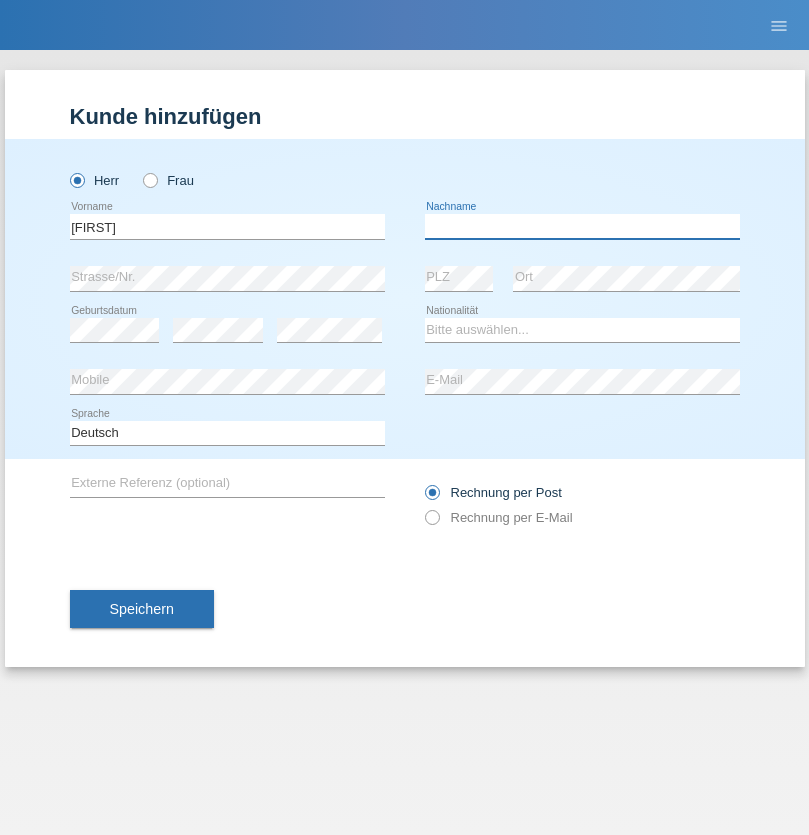 click at bounding box center [582, 226] 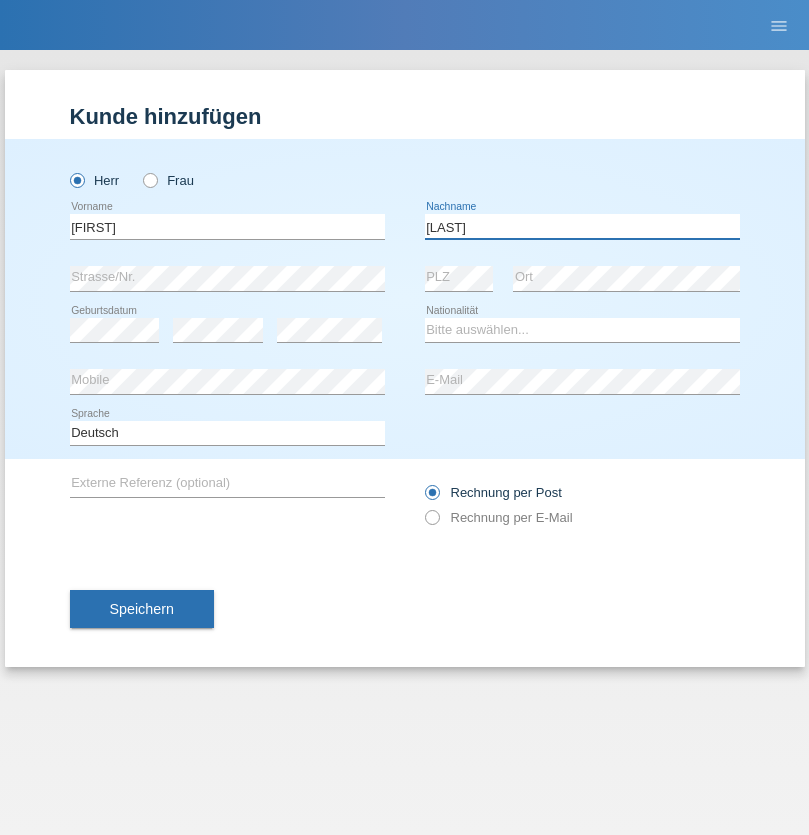 type on "[LAST]" 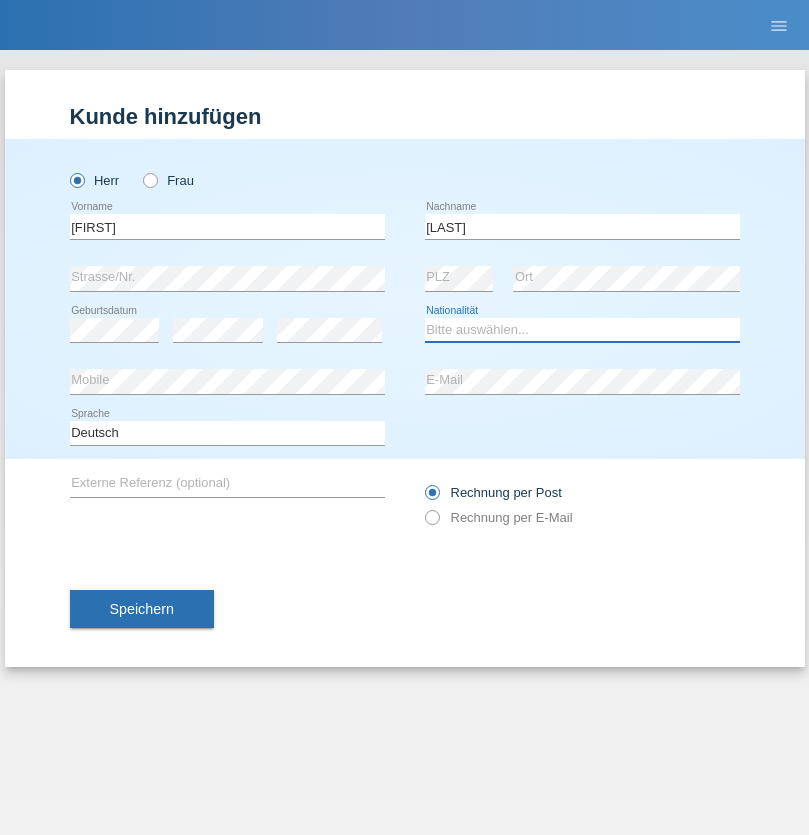 select on "CH" 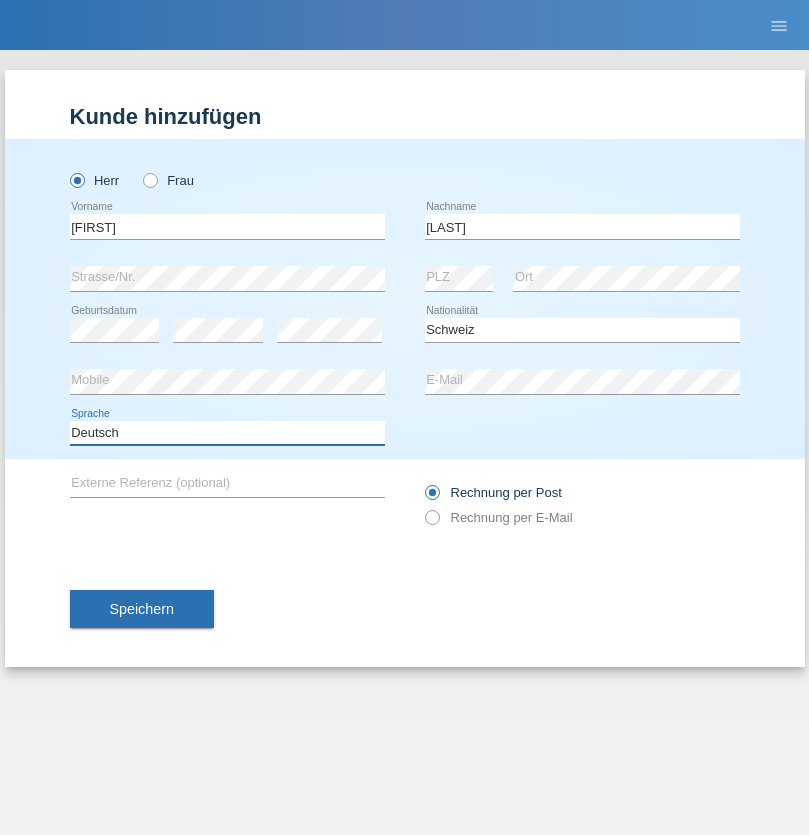 select on "en" 